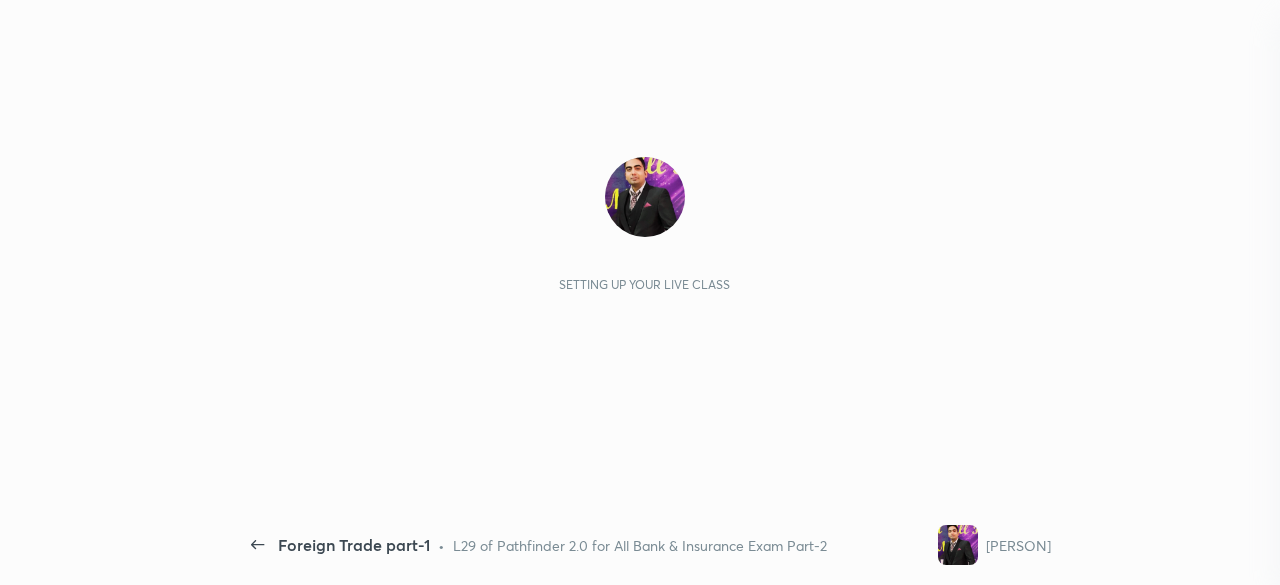 scroll, scrollTop: 0, scrollLeft: 0, axis: both 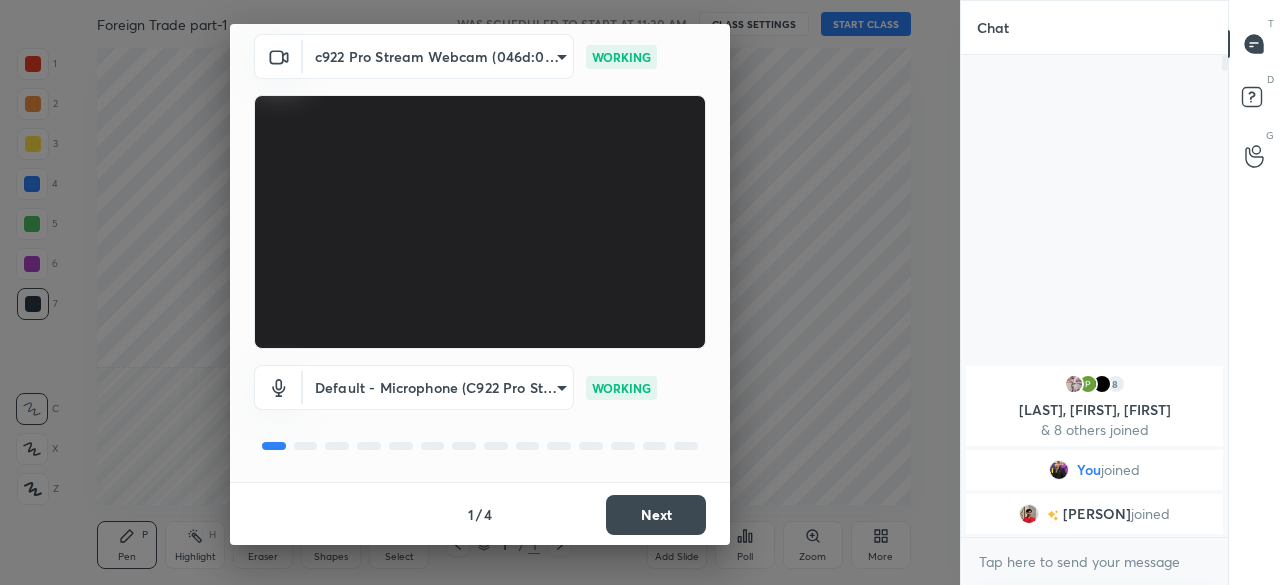 click on "Next" at bounding box center [656, 515] 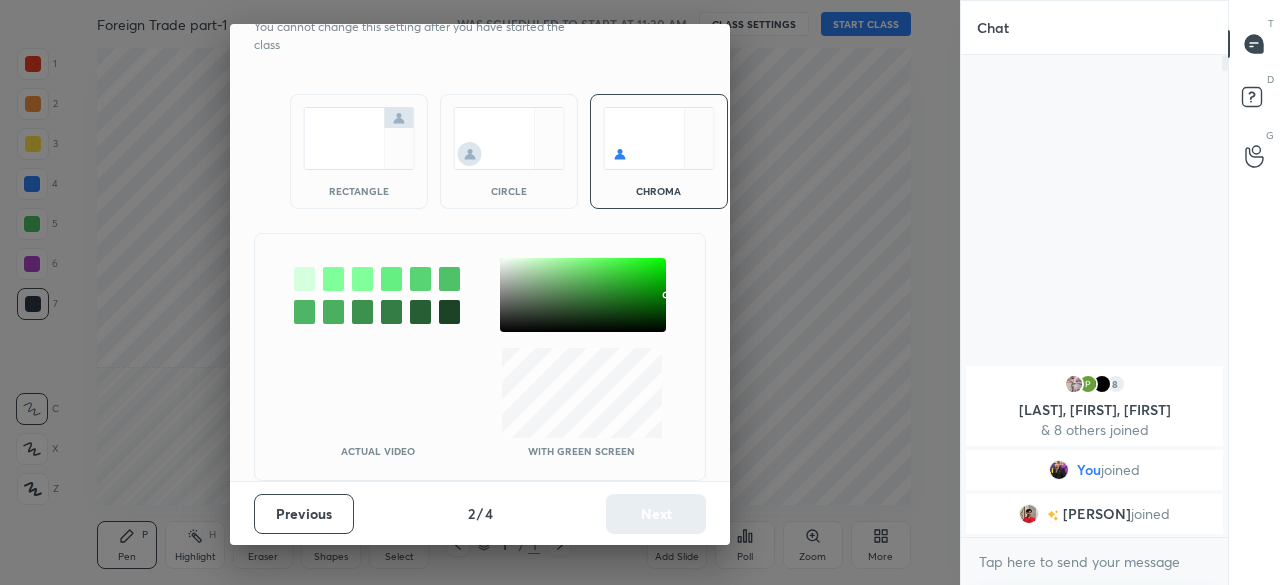 scroll, scrollTop: 0, scrollLeft: 0, axis: both 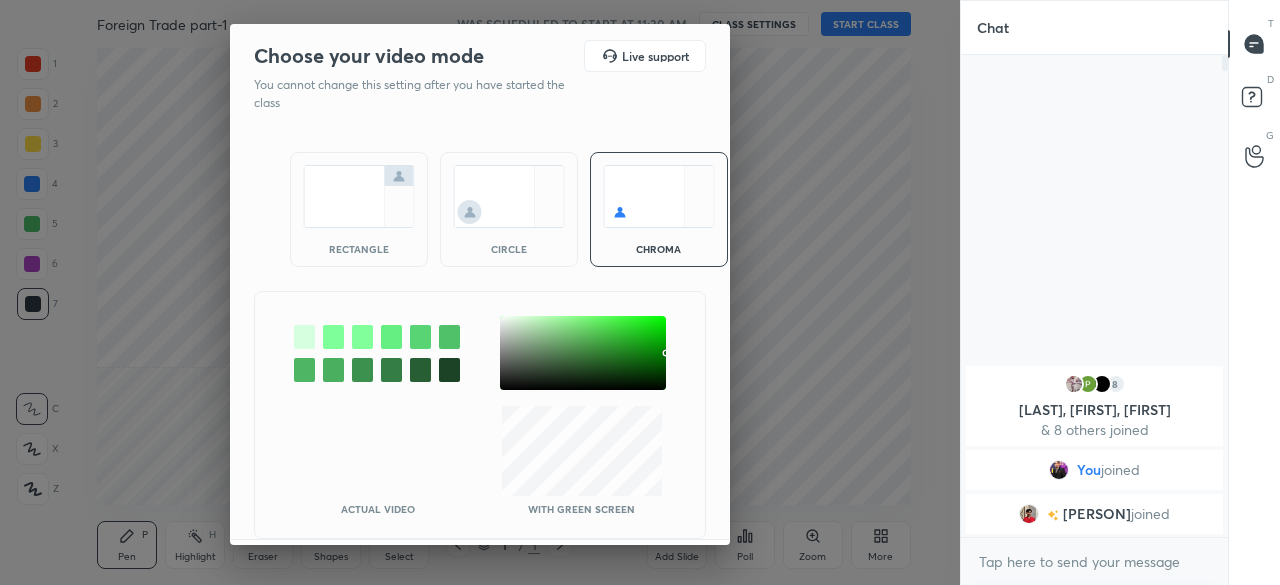 click at bounding box center (359, 196) 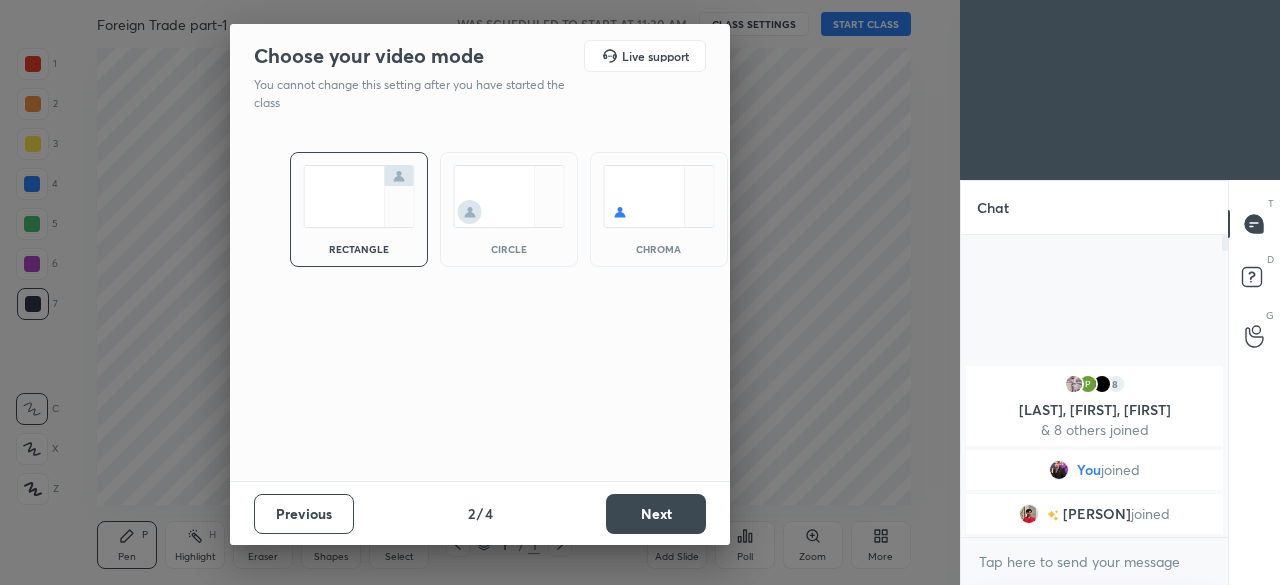 click on "Next" at bounding box center [656, 514] 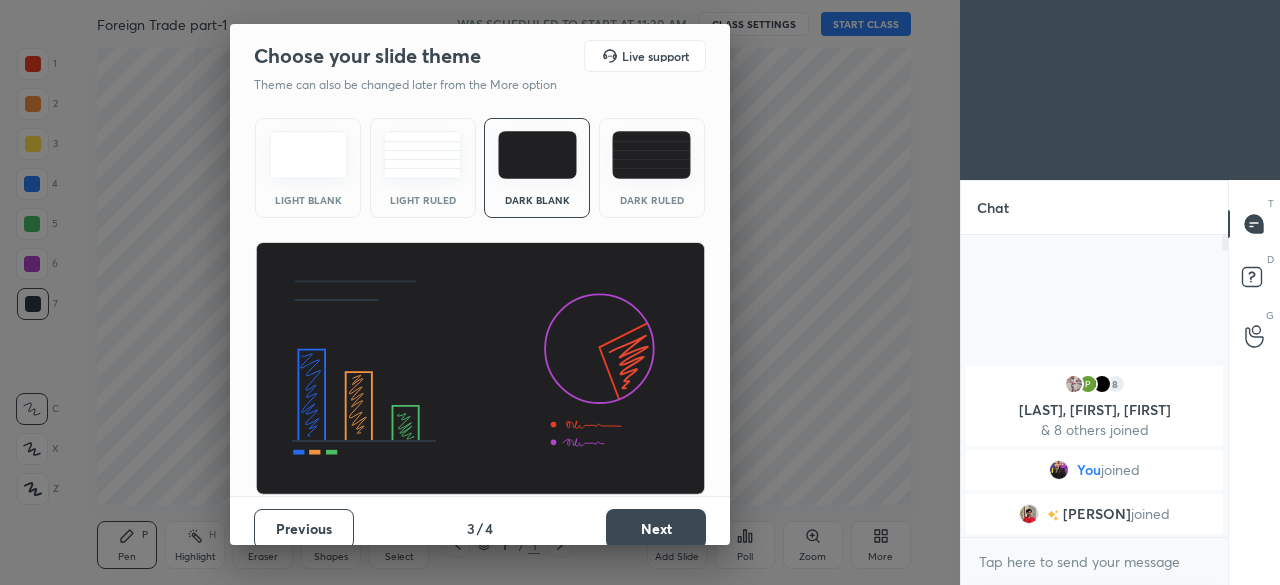 click on "Next" at bounding box center [656, 529] 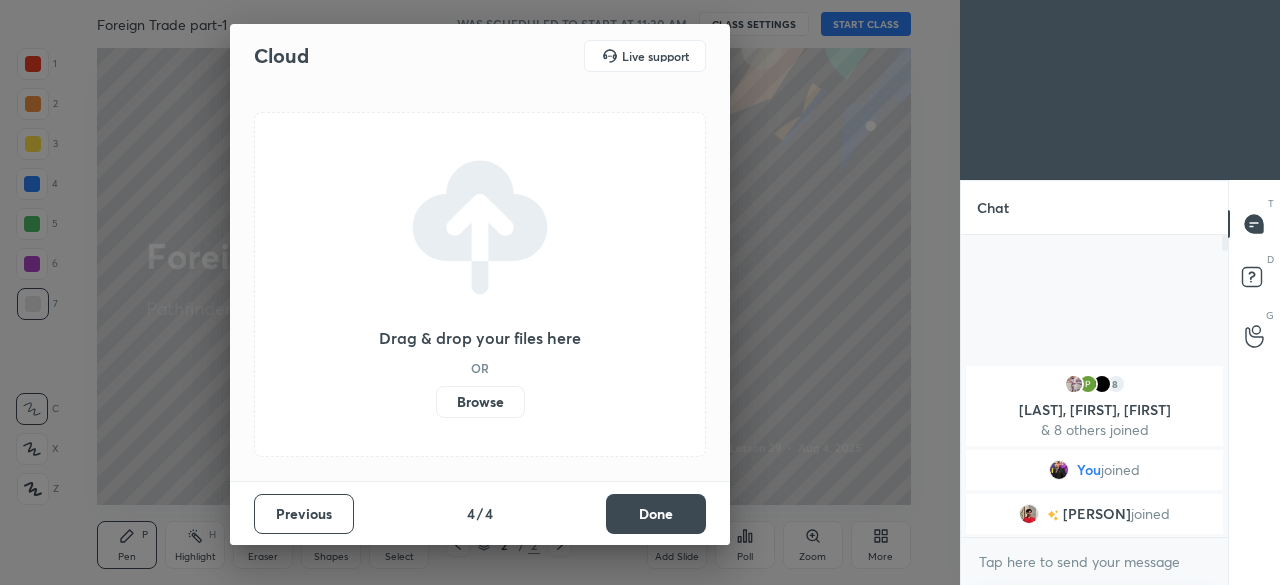 click on "Browse" at bounding box center (480, 402) 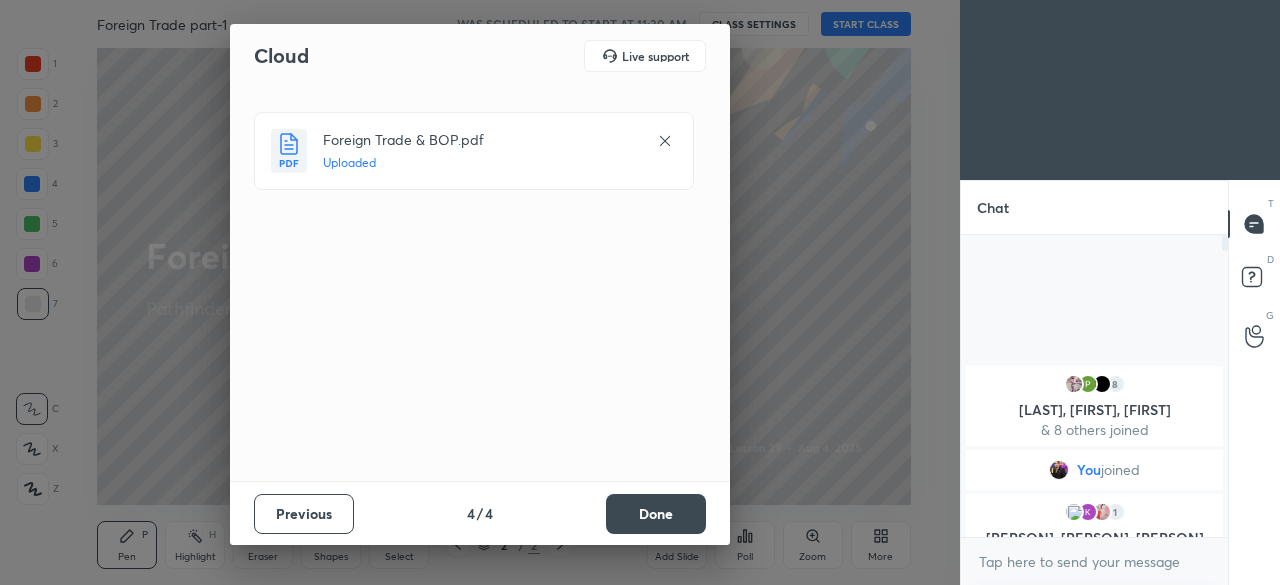 click on "Done" at bounding box center [656, 514] 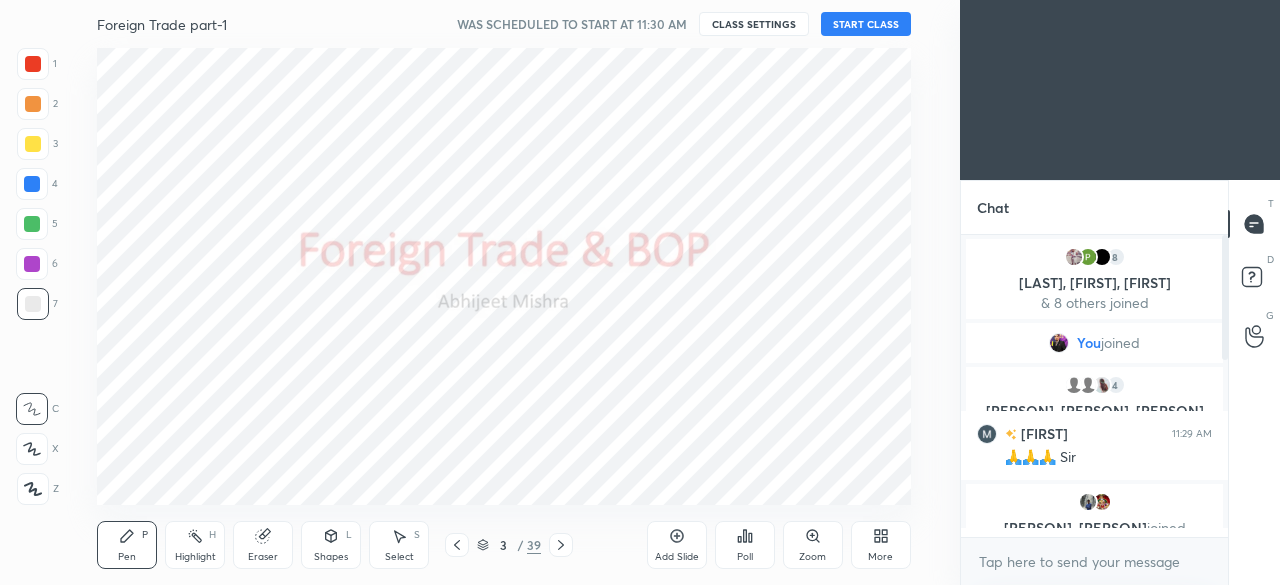 click on "START CLASS" at bounding box center (866, 24) 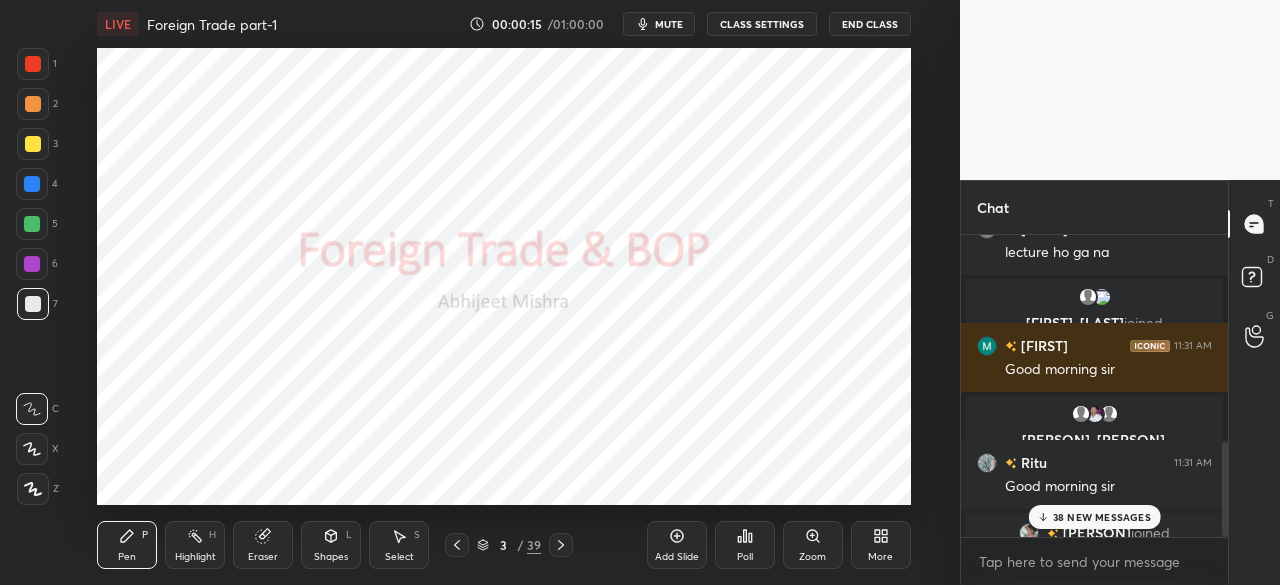 scroll, scrollTop: 662, scrollLeft: 0, axis: vertical 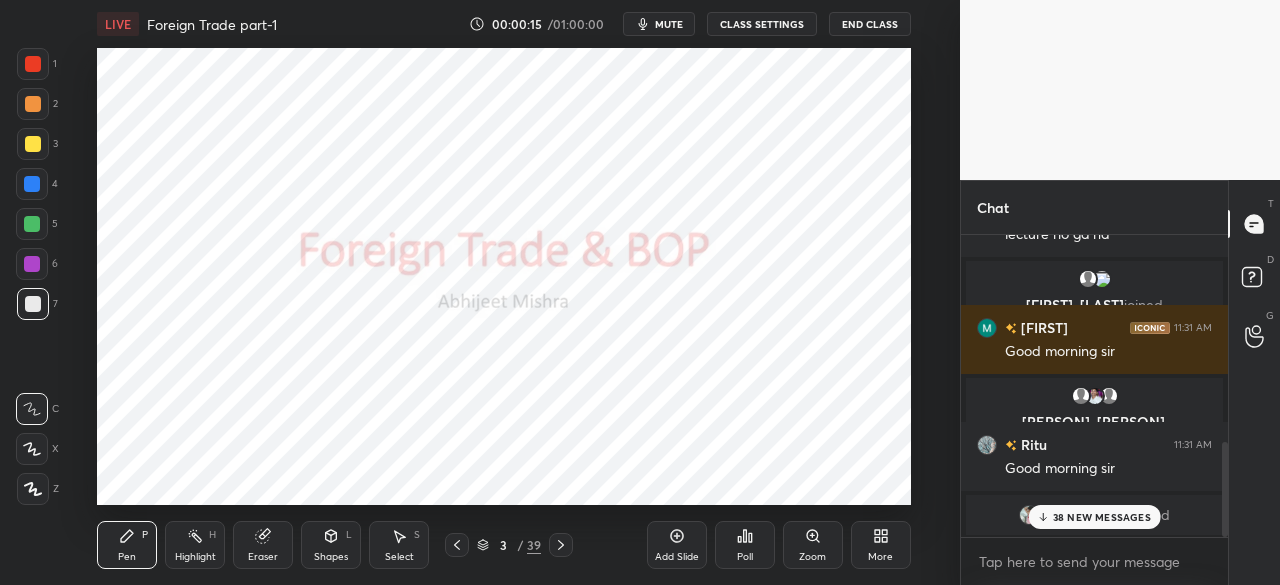 drag, startPoint x: 1225, startPoint y: 312, endPoint x: 1234, endPoint y: 479, distance: 167.24234 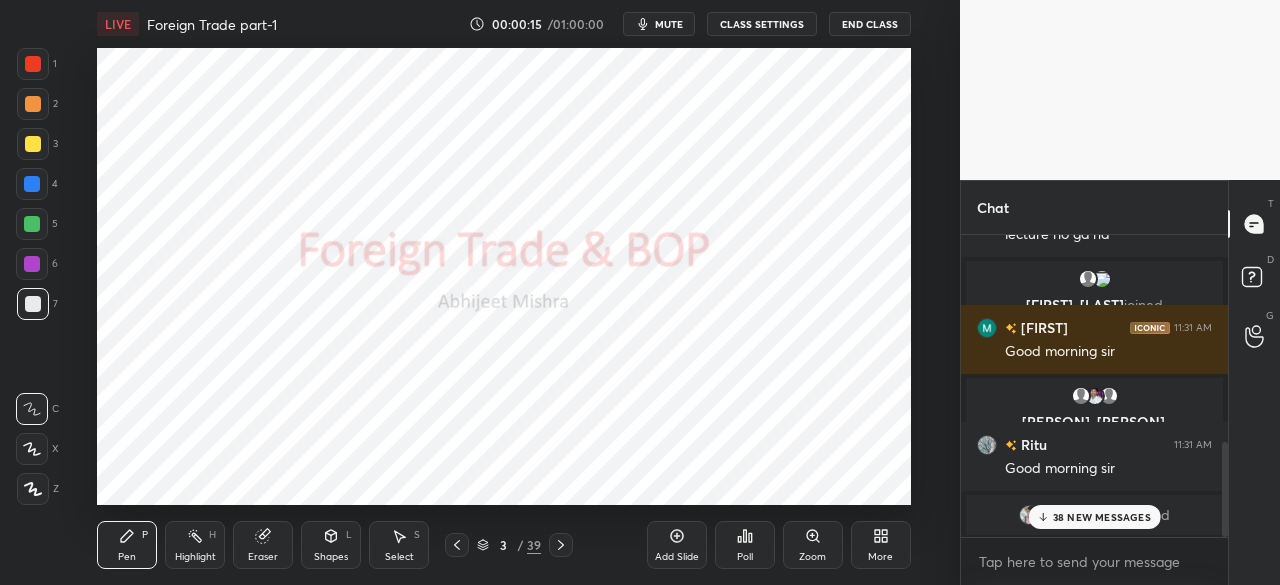 click on "Chat 2 [PERSON], [PERSON], [PERSON] & 2 others joined [PERSON] 11:31 AM lecture ho ga na [PERSON], [PERSON] joined [PERSON] 11:31 AM Good morning sir [PERSON], [PERSON], [PERSON] joined [PERSON] 11:31 AM Good morning sir [PERSON] joined 38 NEW MESSAGES Enable hand raising Enable raise hand to speak to learners. Once enabled, chat will be turned off temporarily. Enable x introducing Raise a hand with a doubt Now learners can raise their hand along with a doubt How it works? Doubts asked by learners will show up here NEW DOUBTS ASKED No one has raised a hand yet Can't raise hand Looks like educator just invited you to speak. Please wait before you can raise your hand again. Got it T Messages (T) D Doubts (D) G Raise Hand (G)" at bounding box center (1120, 382) 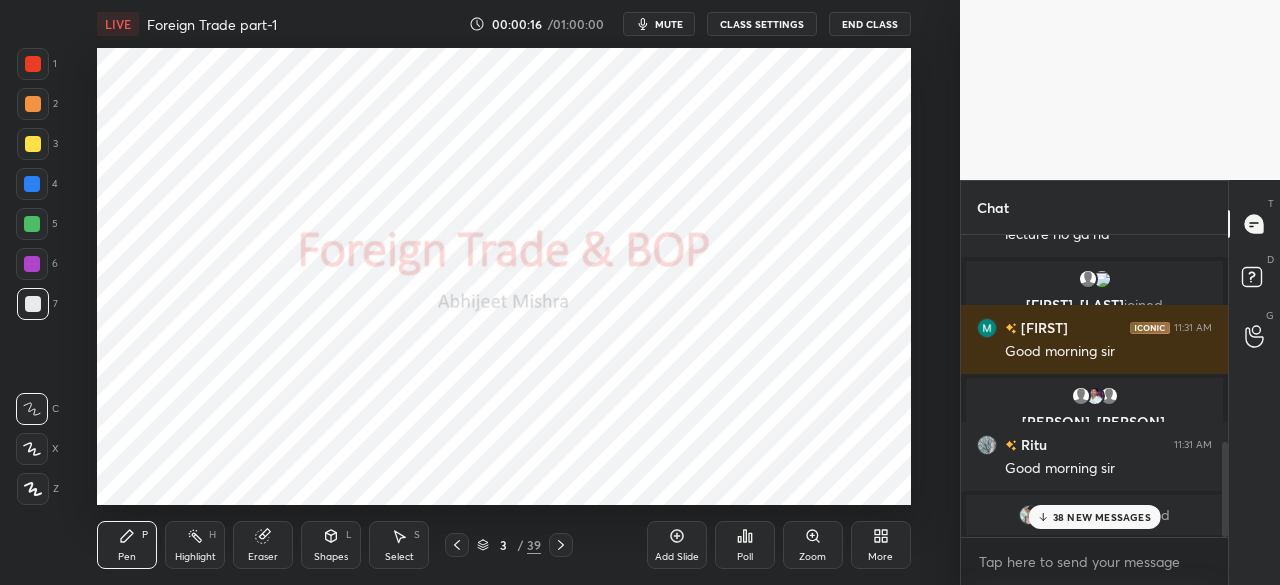 click on "38 NEW MESSAGES" at bounding box center [1102, 517] 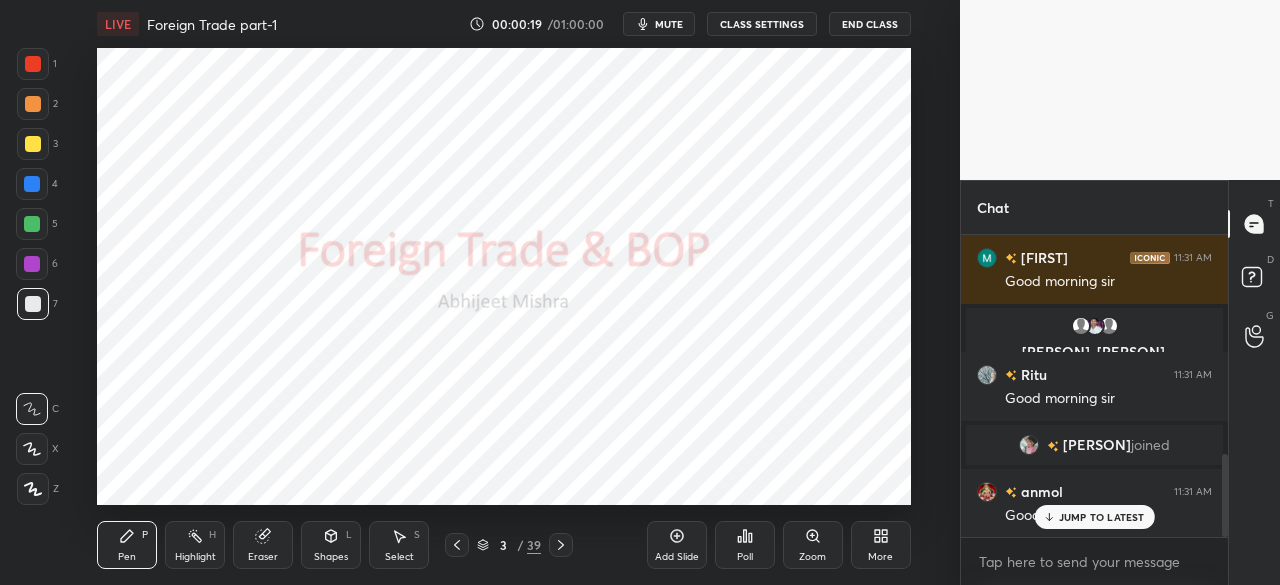 scroll, scrollTop: 800, scrollLeft: 0, axis: vertical 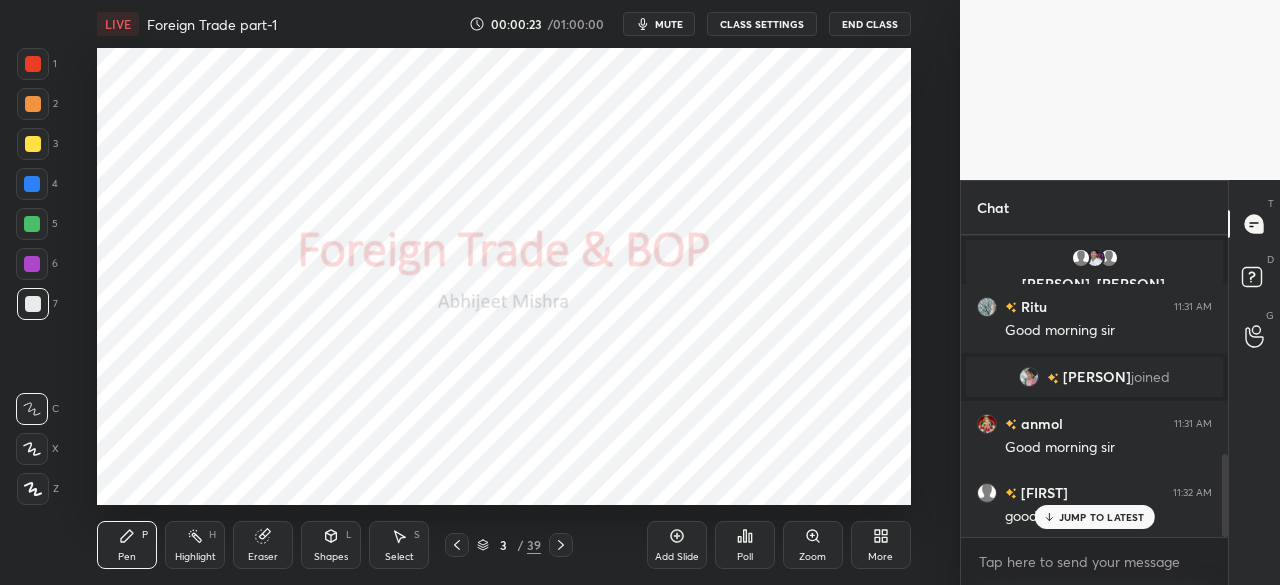 click at bounding box center (32, 184) 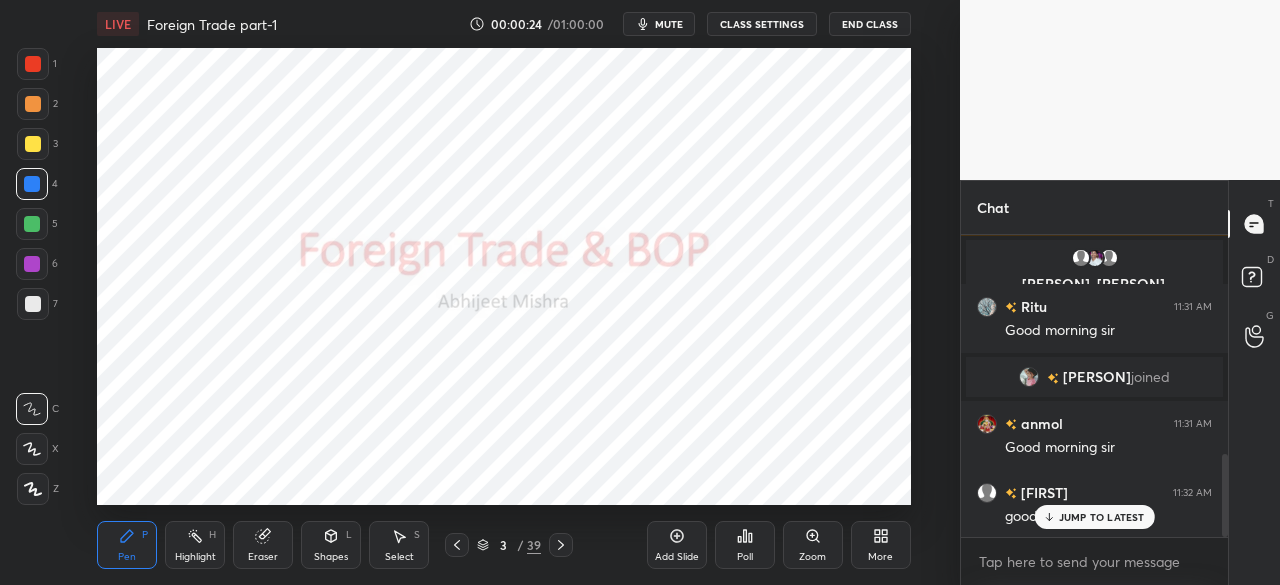 click 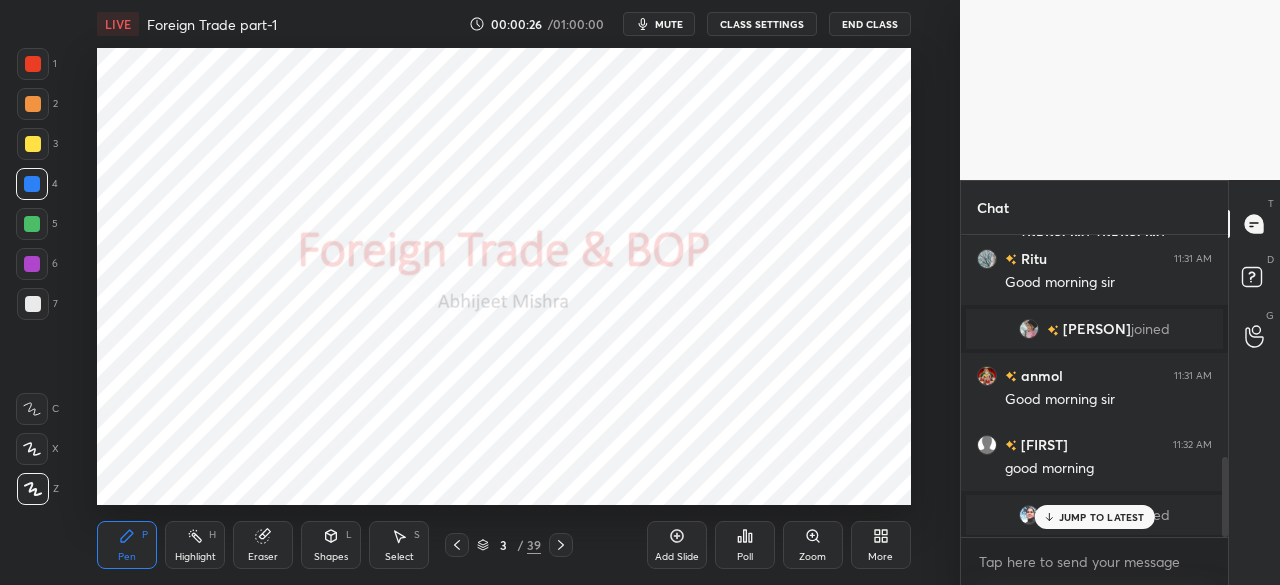 click on "JUMP TO LATEST" at bounding box center (1102, 517) 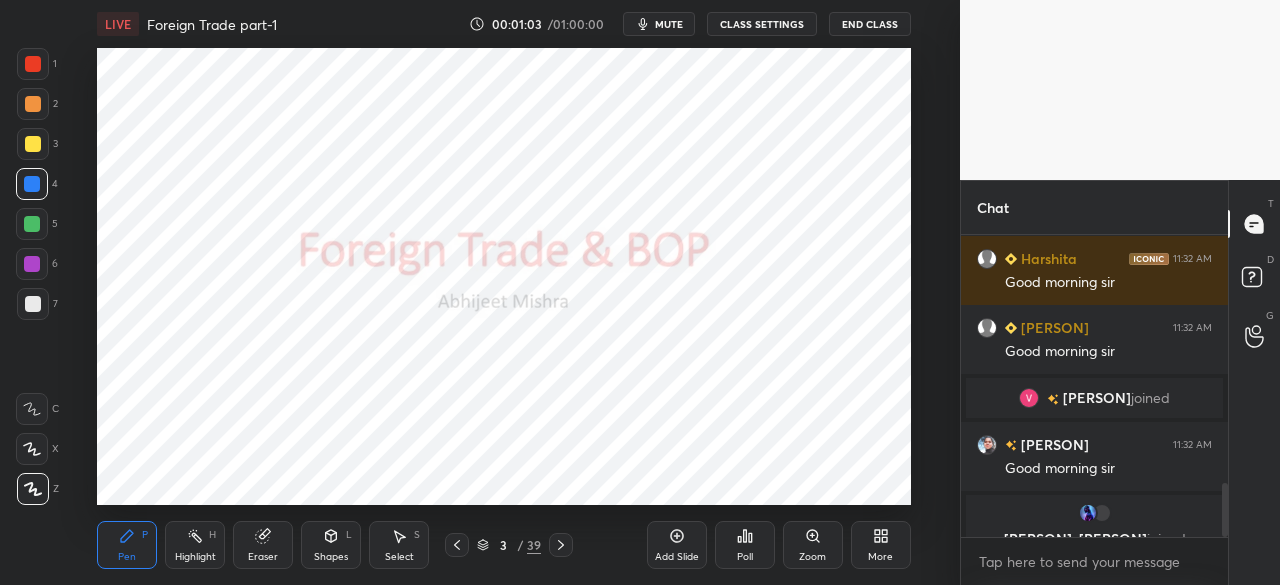 scroll, scrollTop: 1466, scrollLeft: 0, axis: vertical 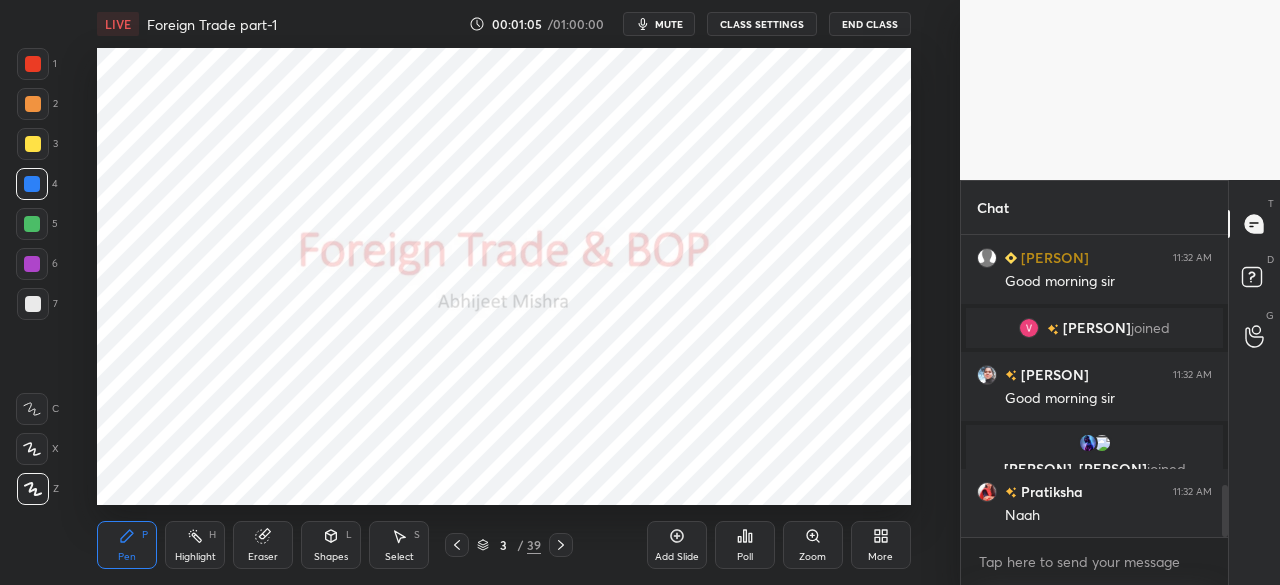 drag, startPoint x: 1224, startPoint y: 518, endPoint x: 1225, endPoint y: 549, distance: 31.016125 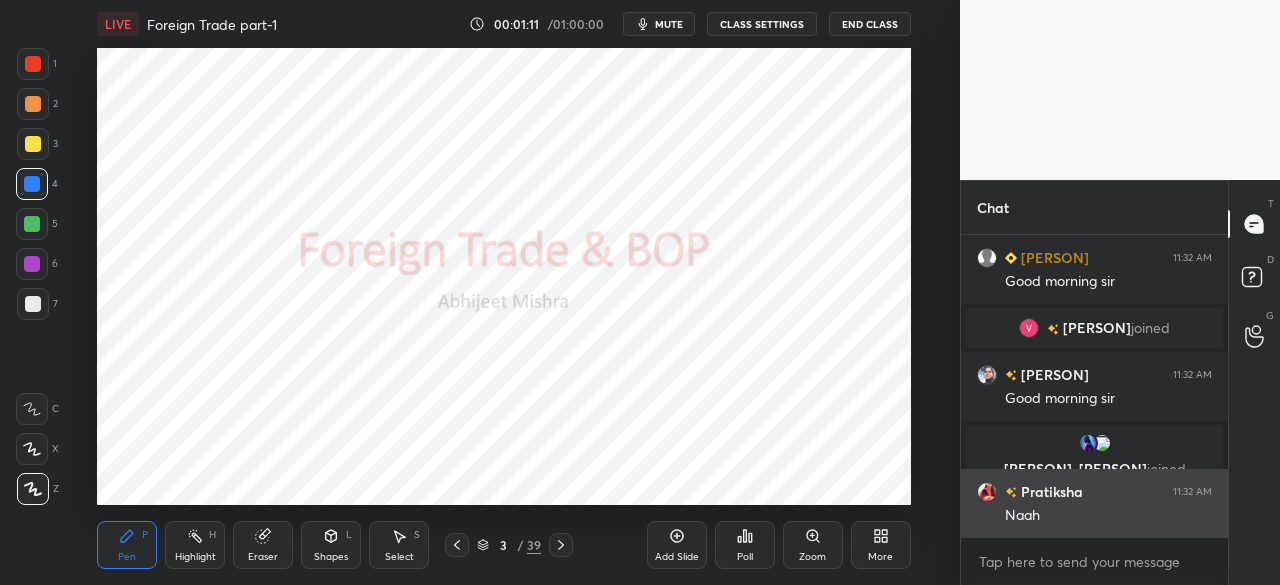 scroll, scrollTop: 1534, scrollLeft: 0, axis: vertical 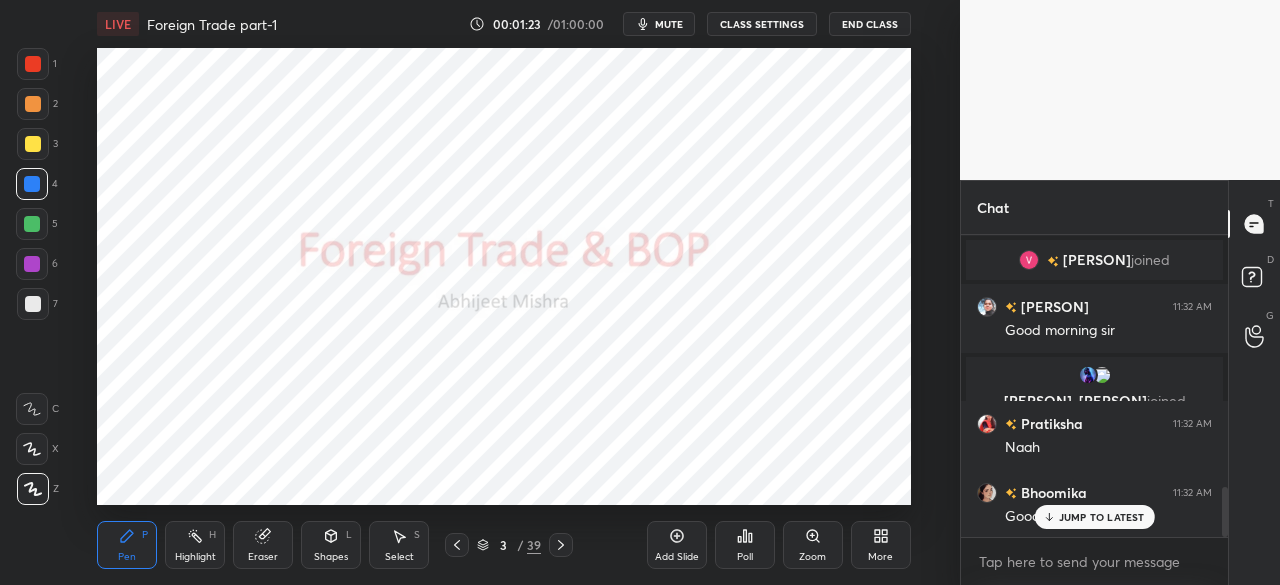 click 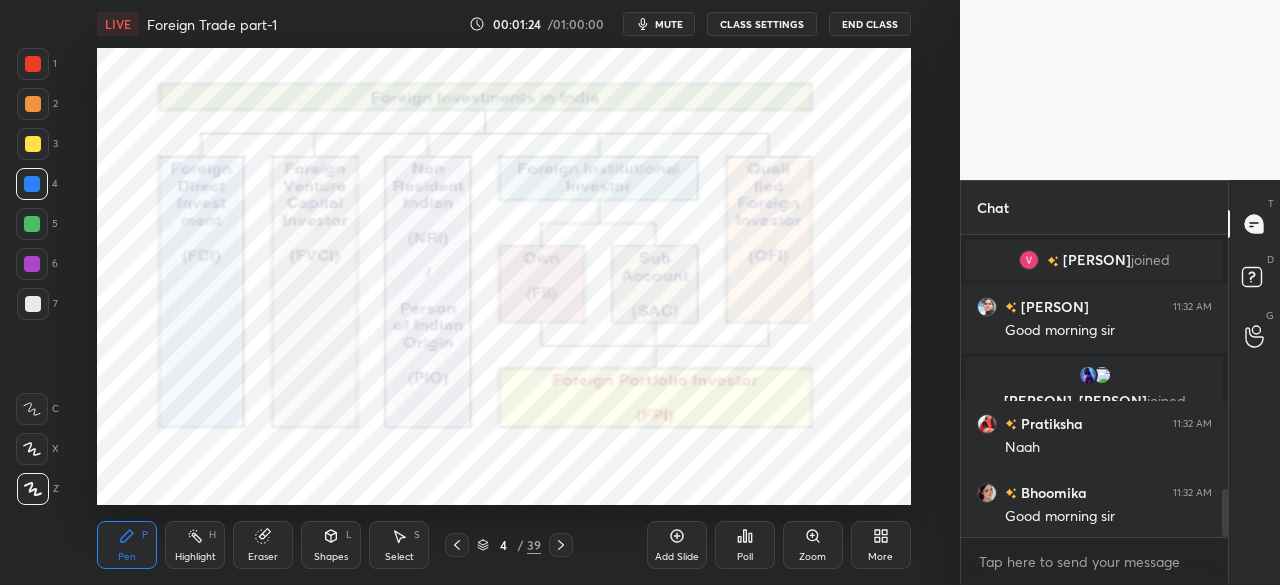 scroll, scrollTop: 1604, scrollLeft: 0, axis: vertical 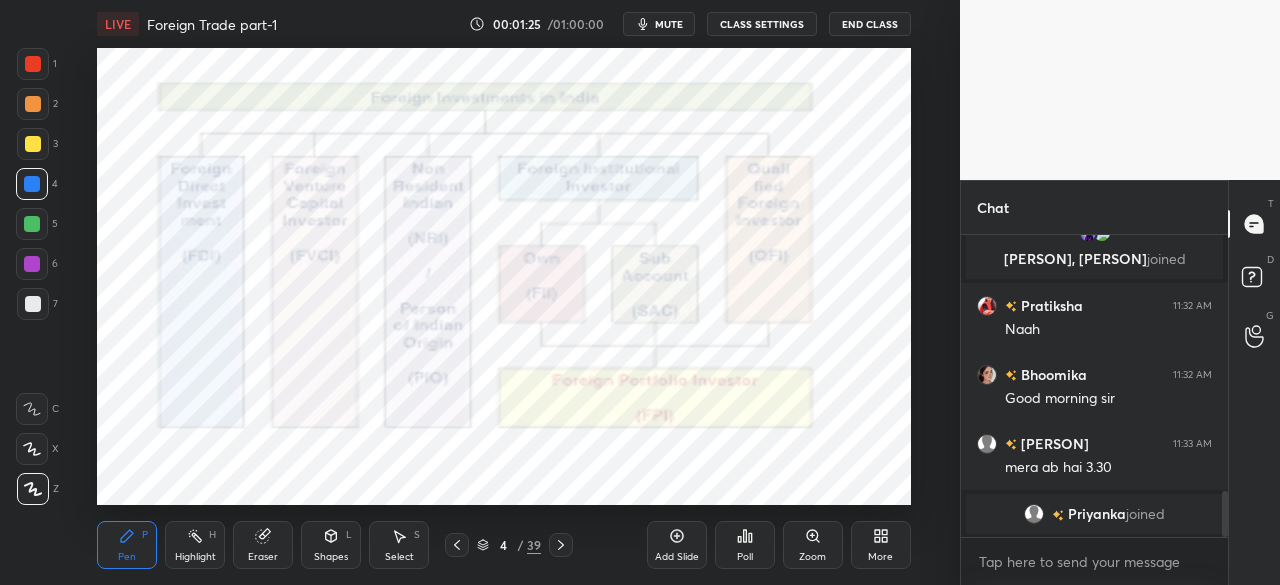 click at bounding box center [33, 64] 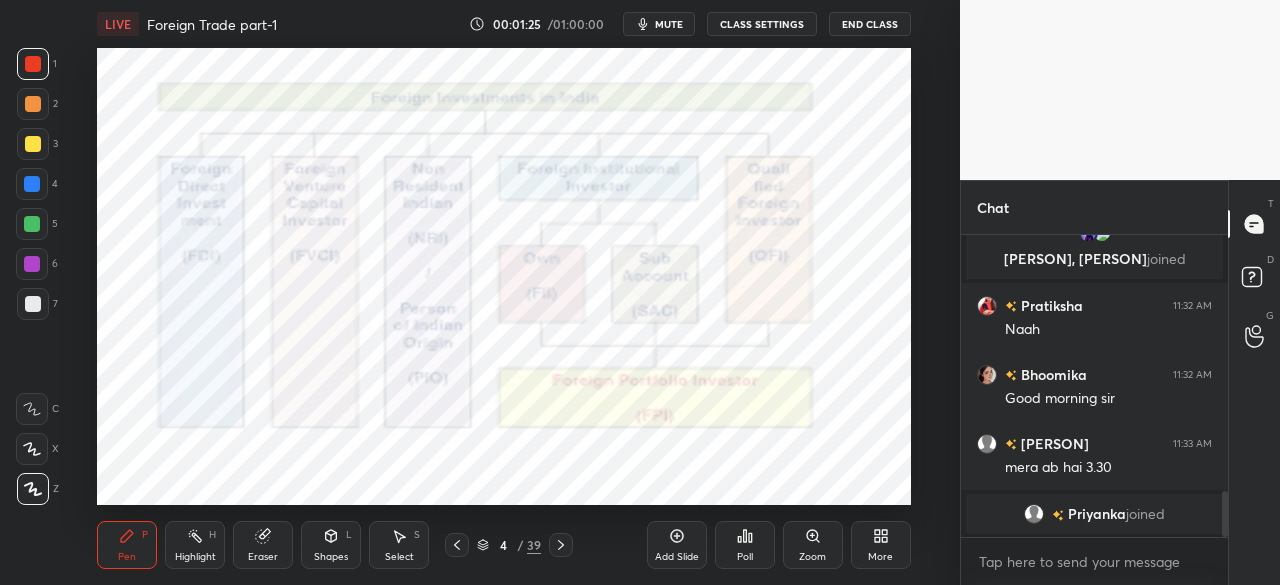 scroll, scrollTop: 1700, scrollLeft: 0, axis: vertical 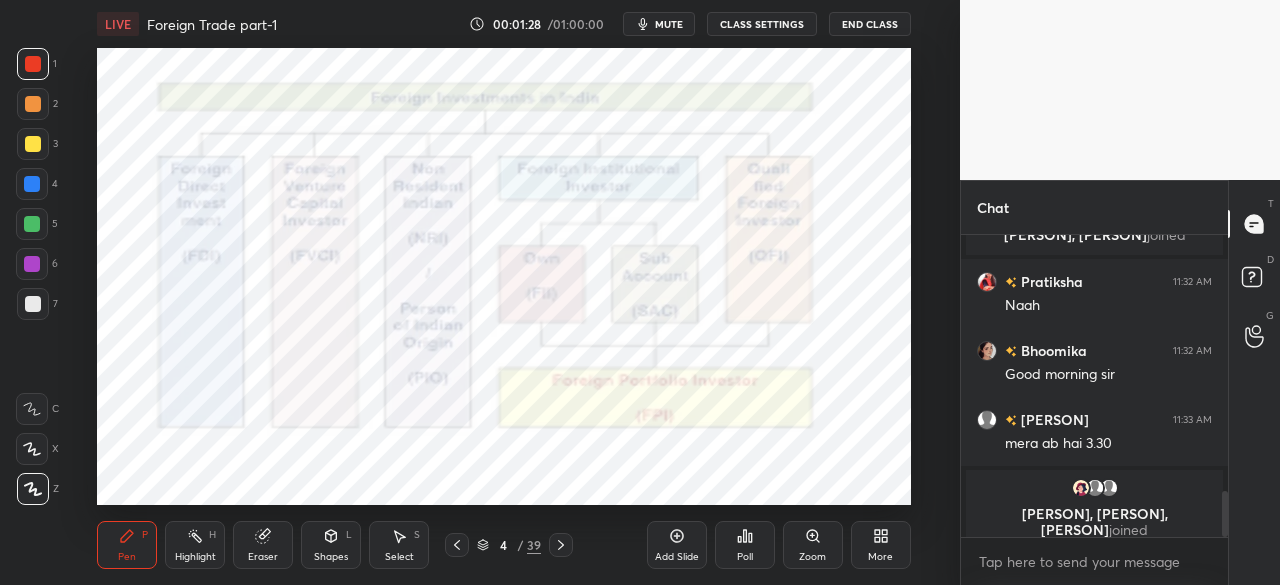 click at bounding box center [33, 64] 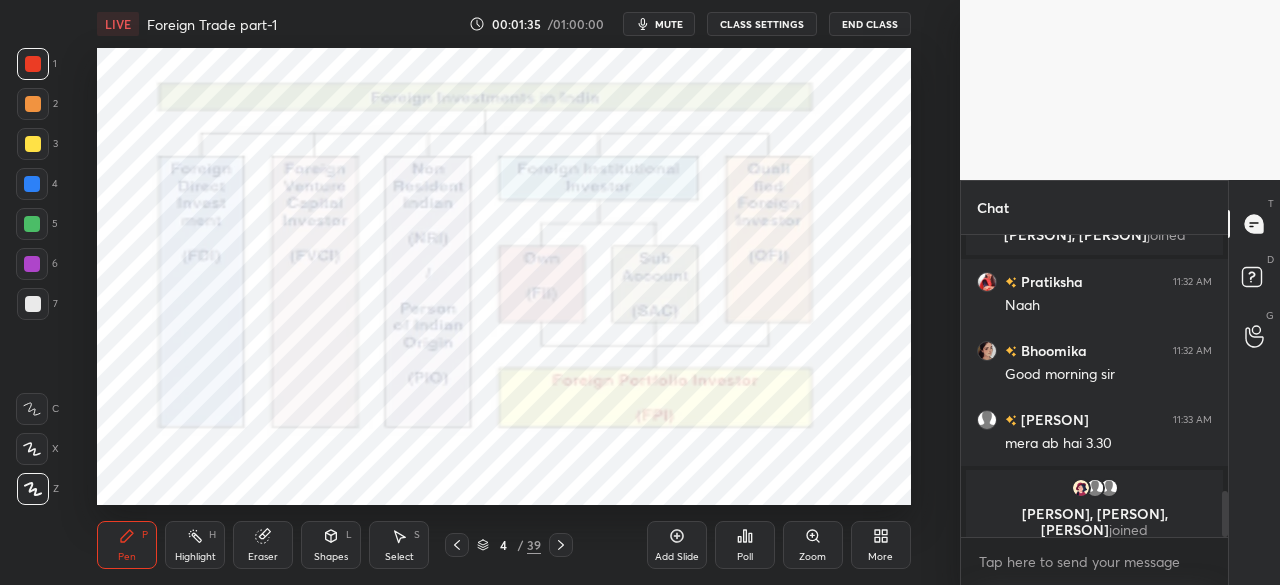 click at bounding box center [32, 184] 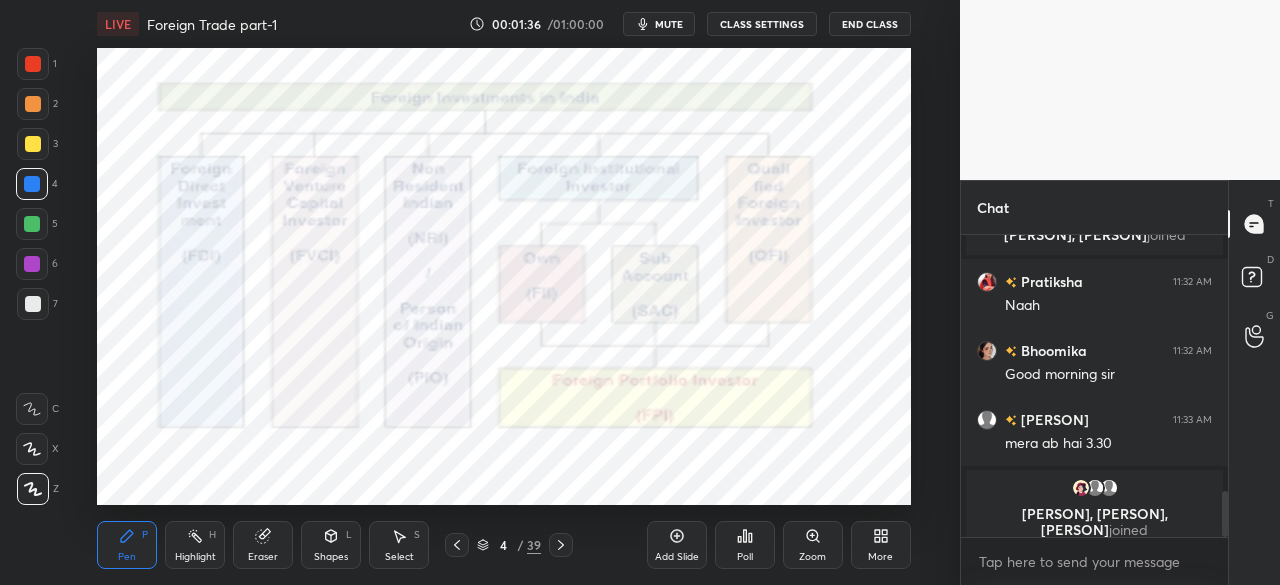 click 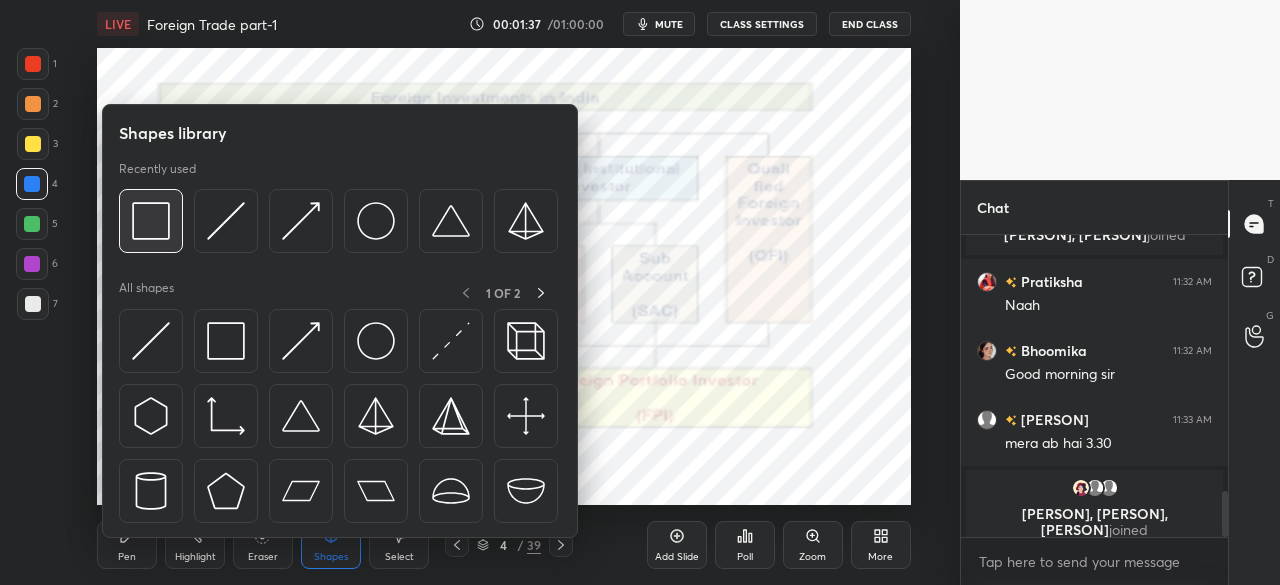 click at bounding box center (151, 221) 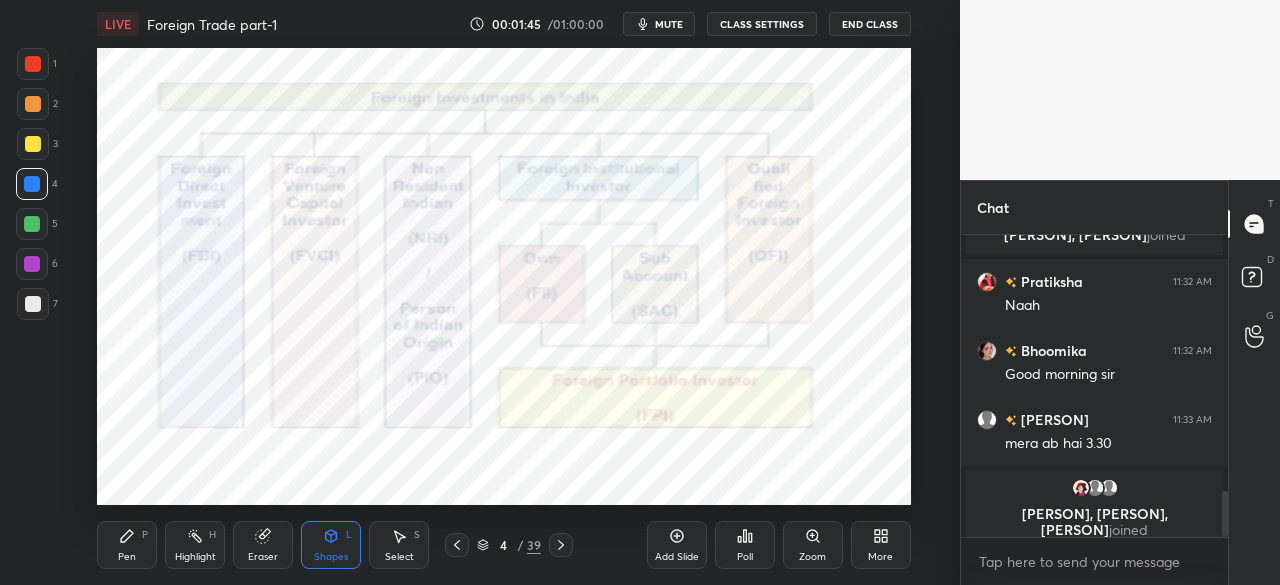 scroll, scrollTop: 1716, scrollLeft: 0, axis: vertical 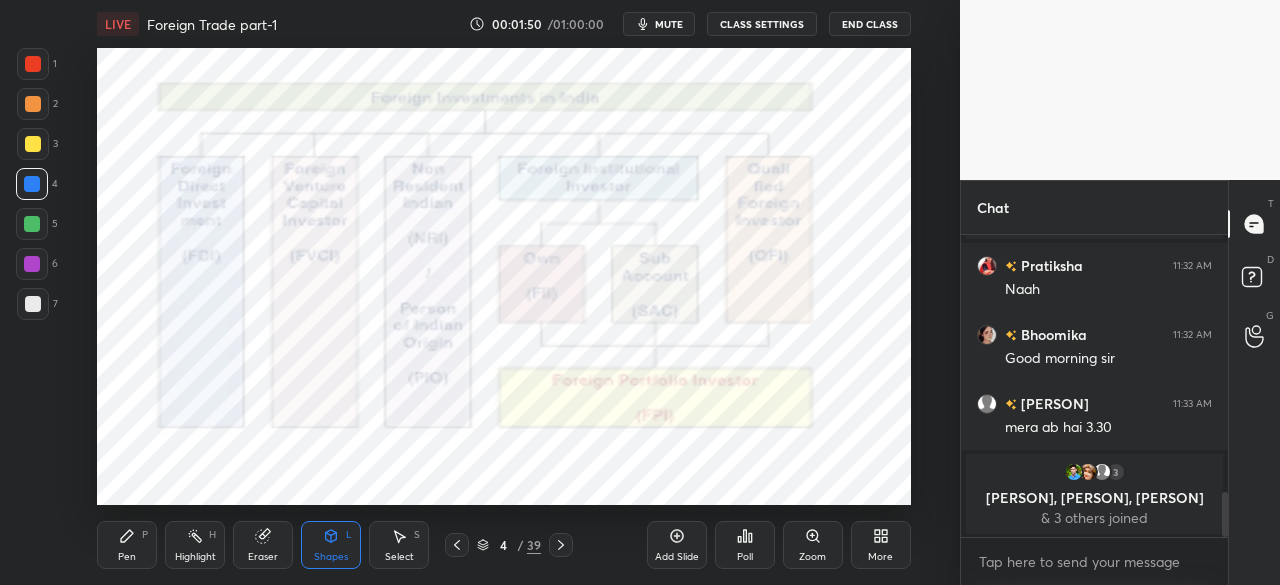 drag, startPoint x: 28, startPoint y: 55, endPoint x: 47, endPoint y: 113, distance: 61.03278 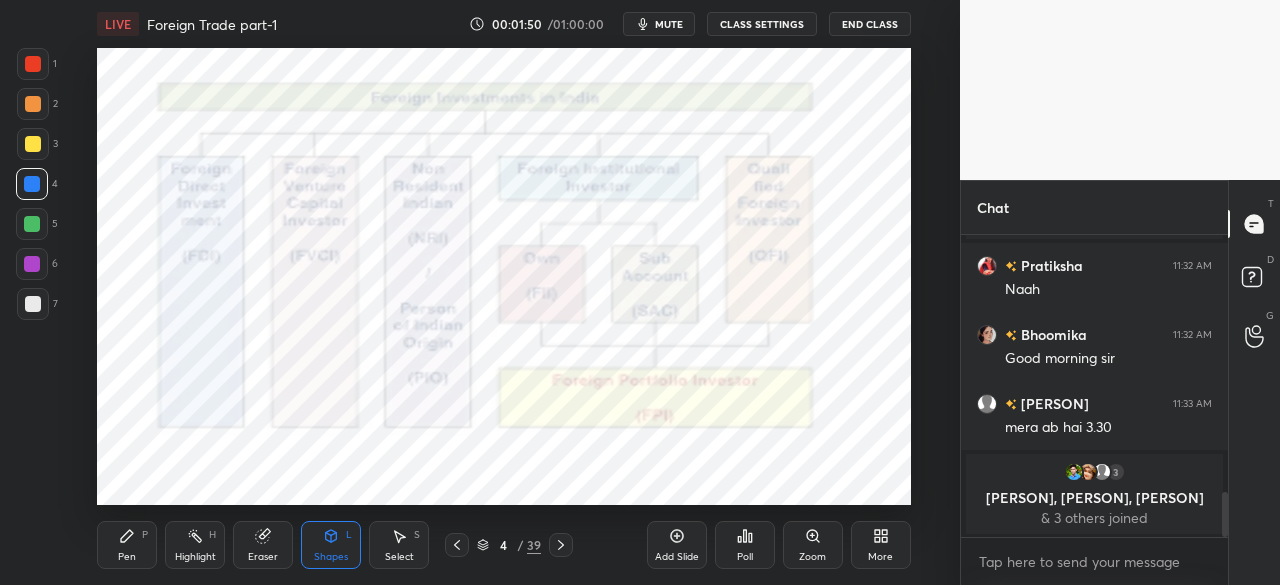 click at bounding box center (33, 64) 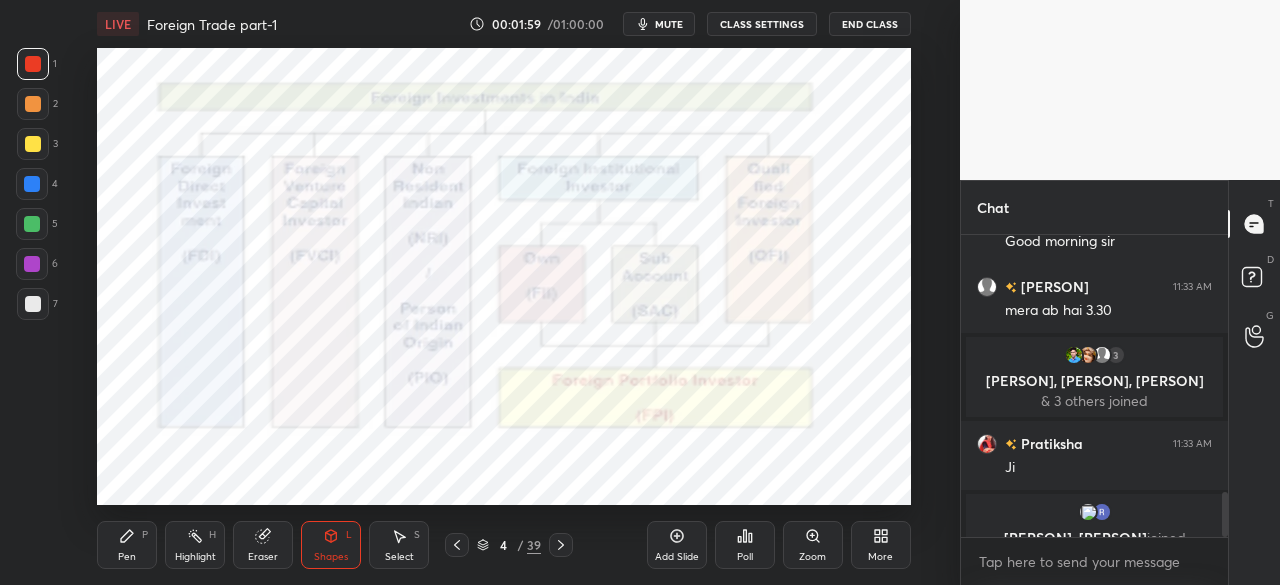 scroll, scrollTop: 1728, scrollLeft: 0, axis: vertical 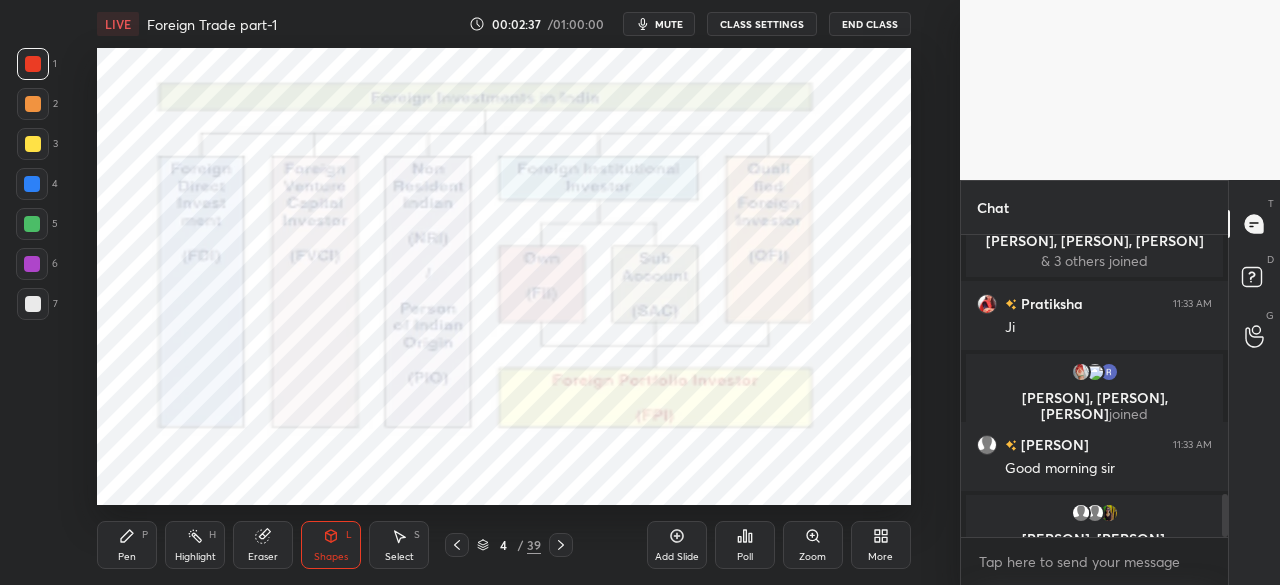 click at bounding box center (32, 184) 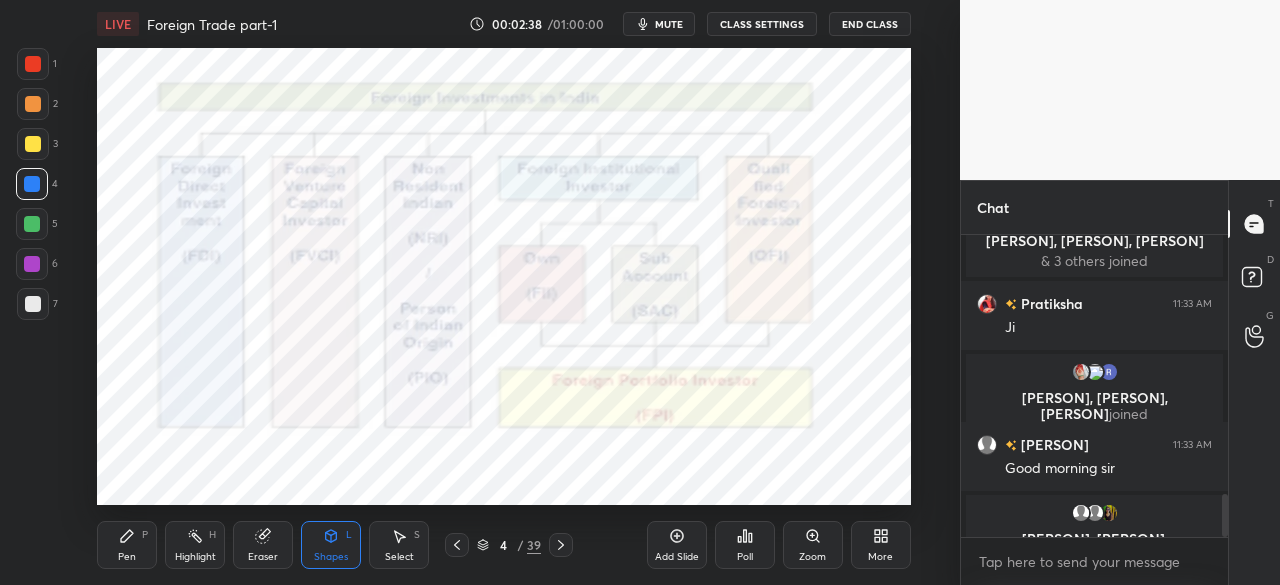 scroll, scrollTop: 1848, scrollLeft: 0, axis: vertical 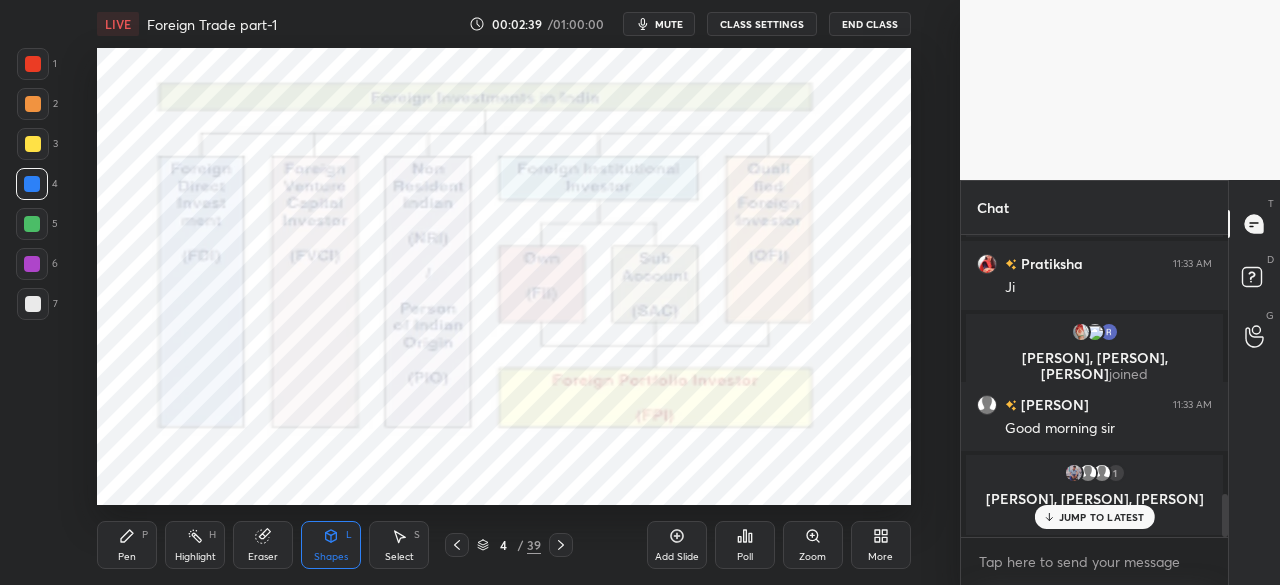 click on "Pen P" at bounding box center [127, 545] 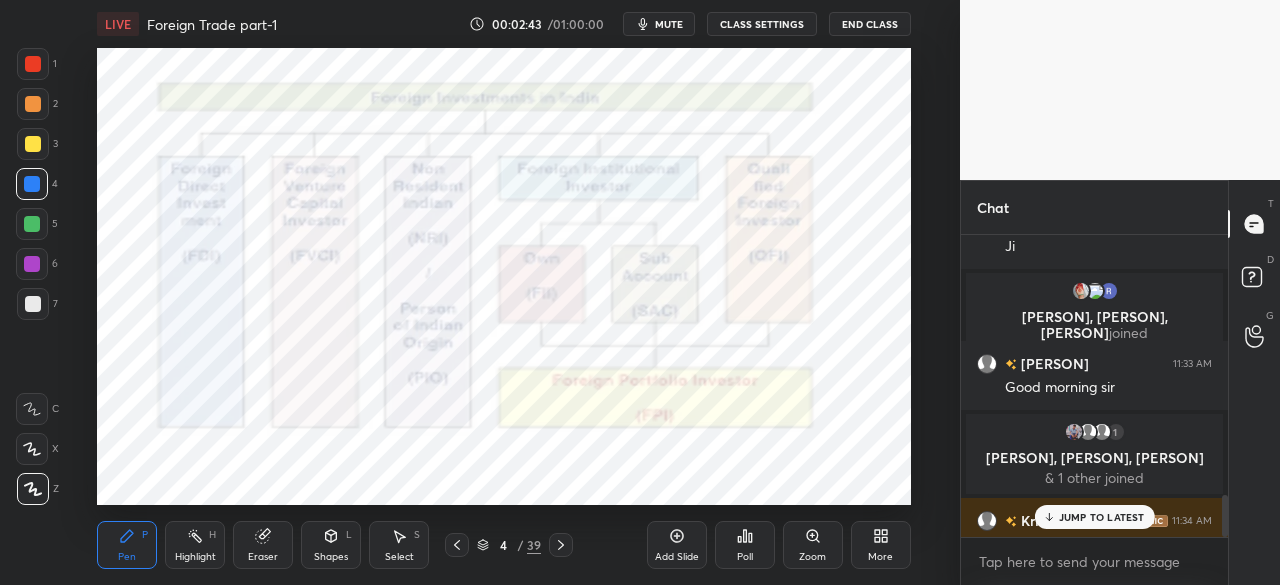 scroll, scrollTop: 1876, scrollLeft: 0, axis: vertical 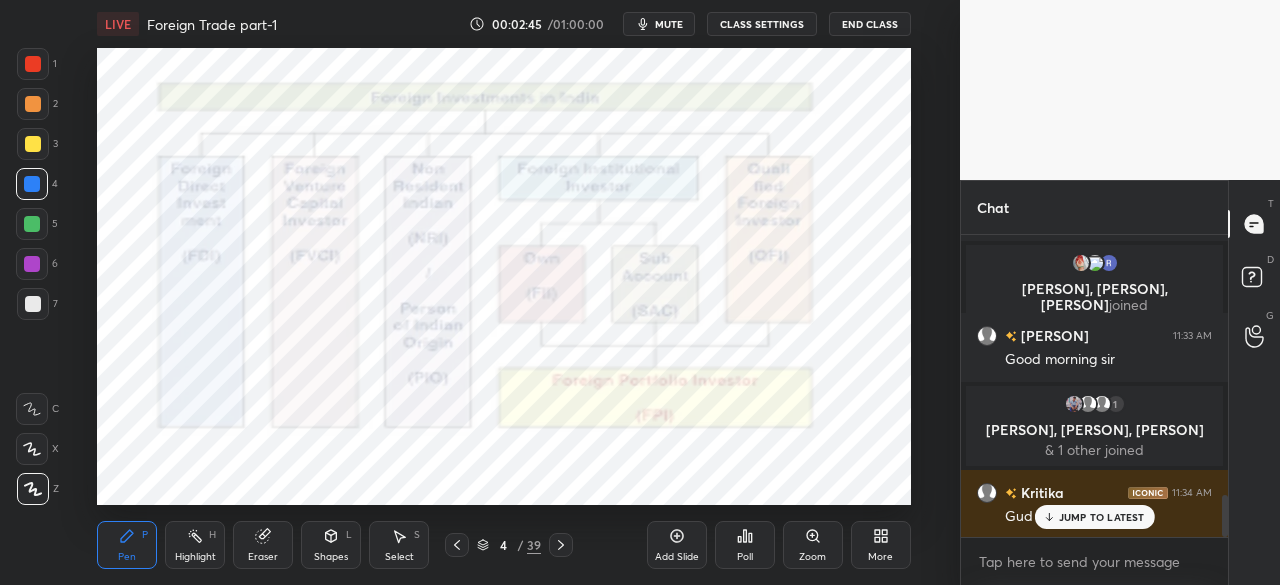 click 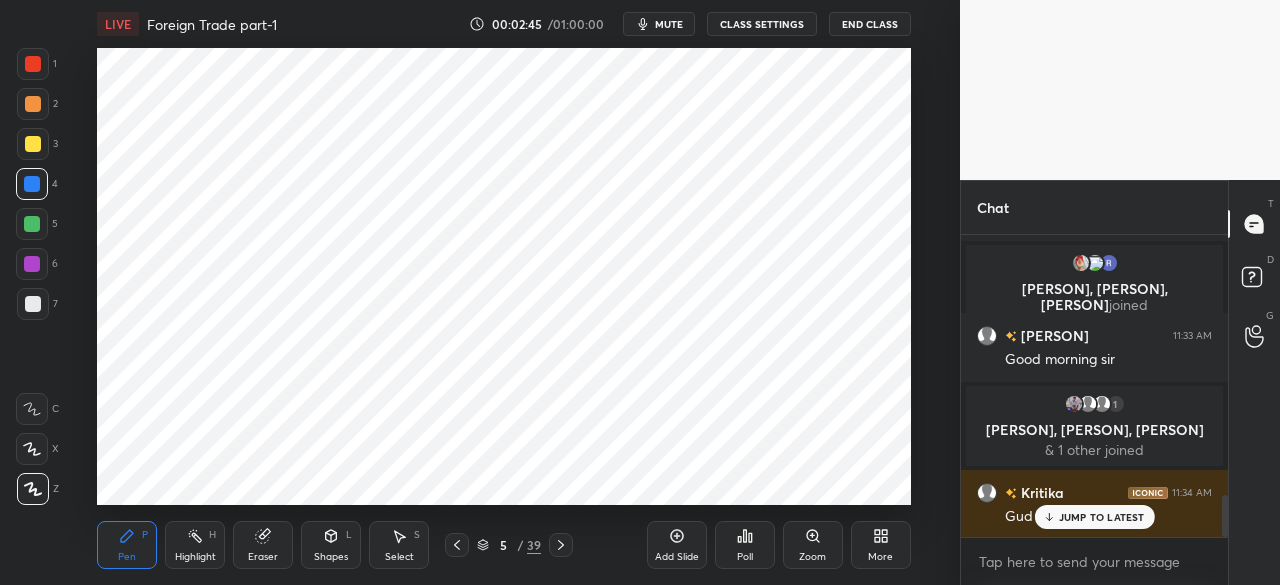 click 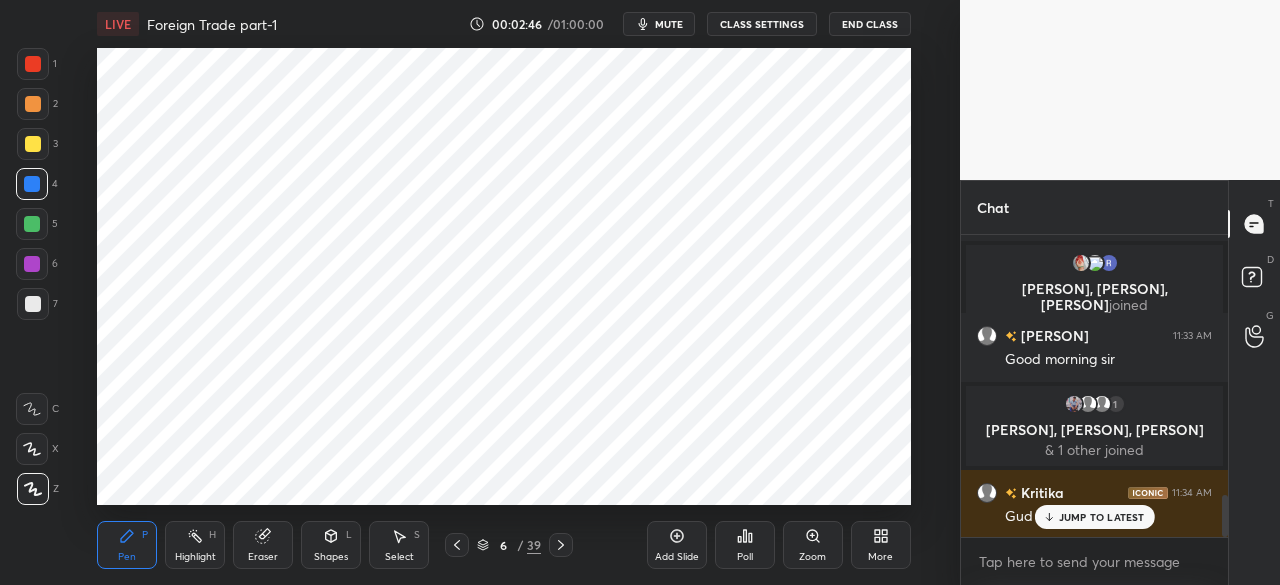 click 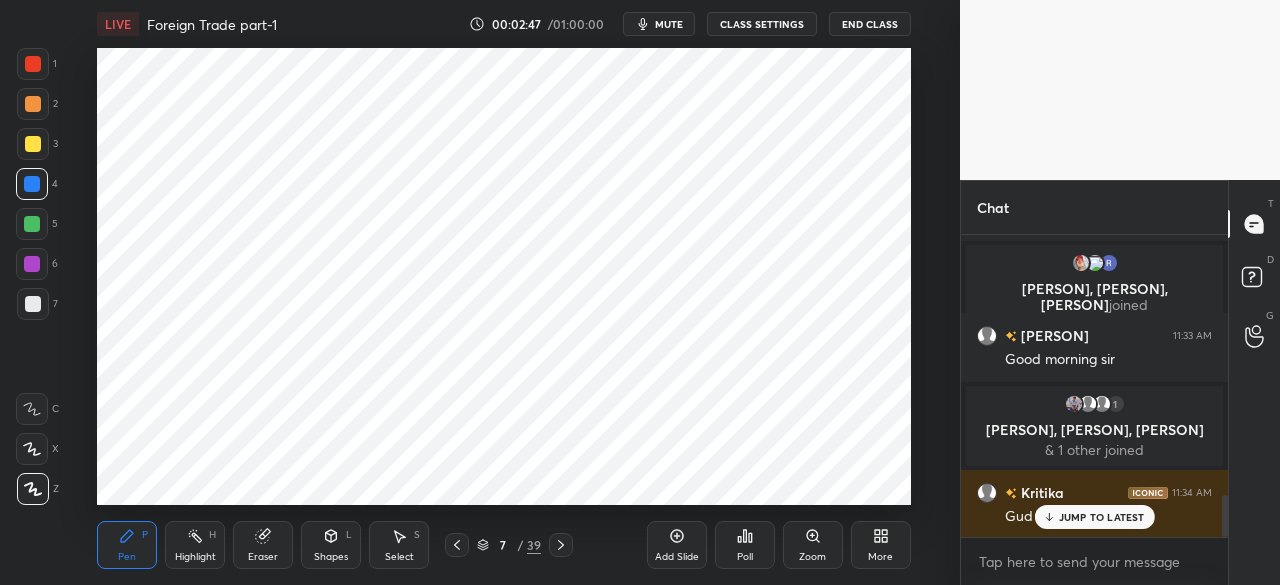click 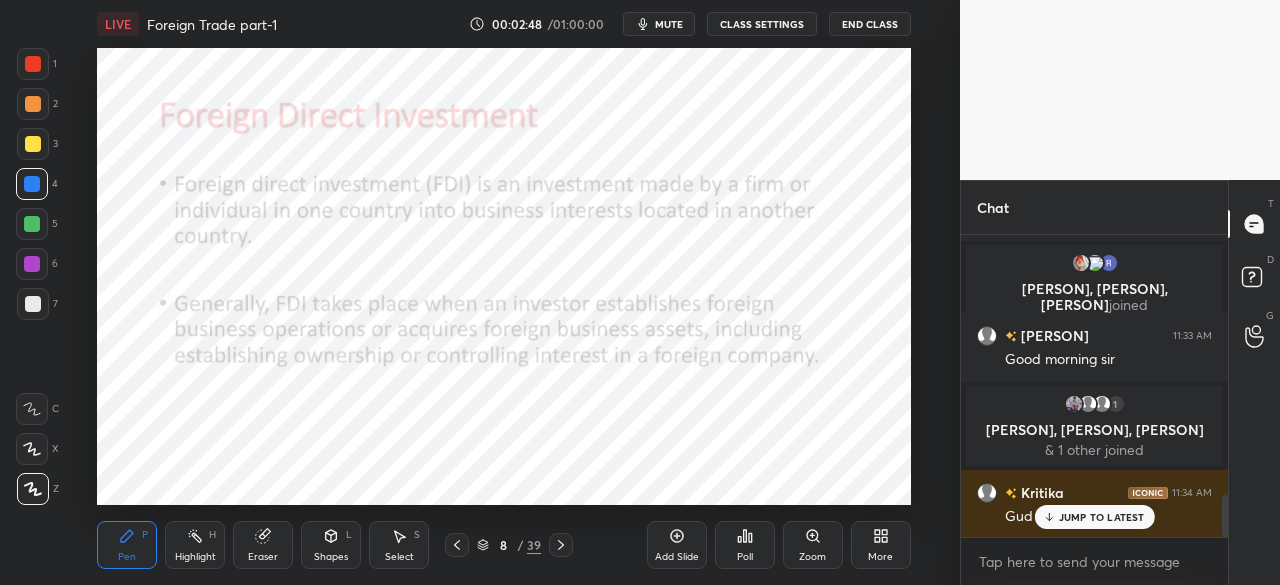 click 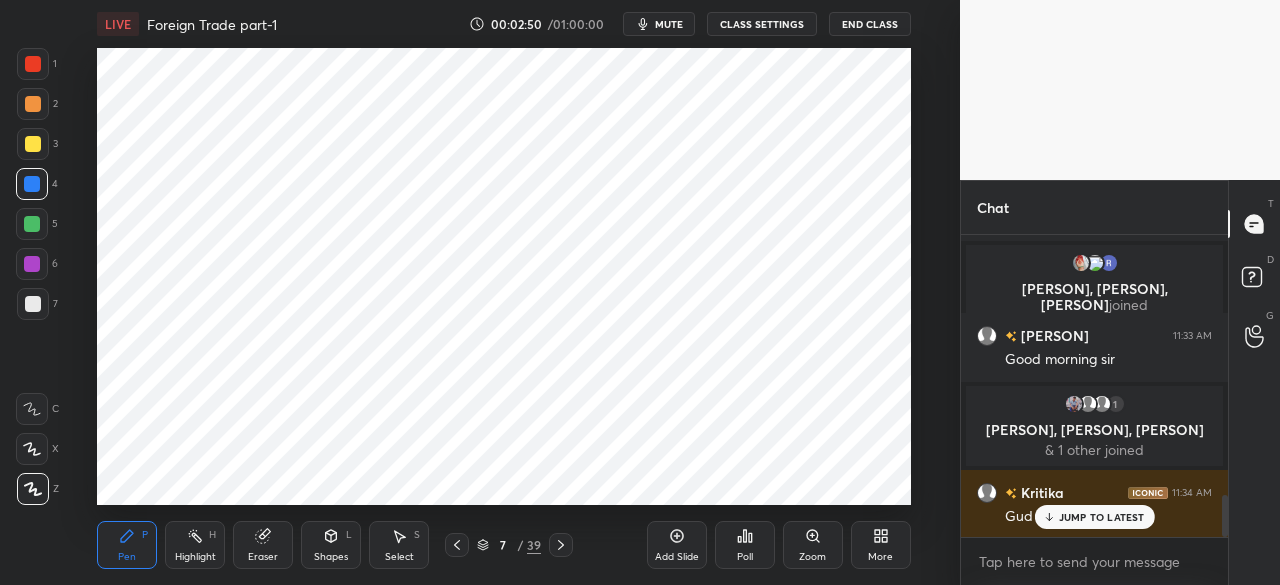 click 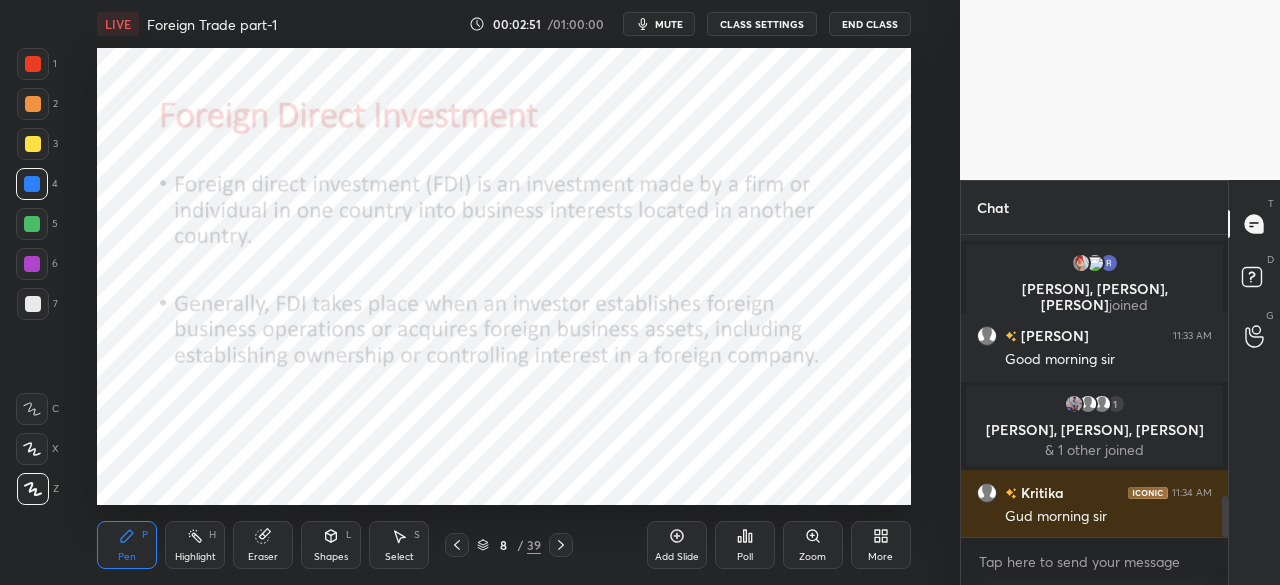 scroll, scrollTop: 1946, scrollLeft: 0, axis: vertical 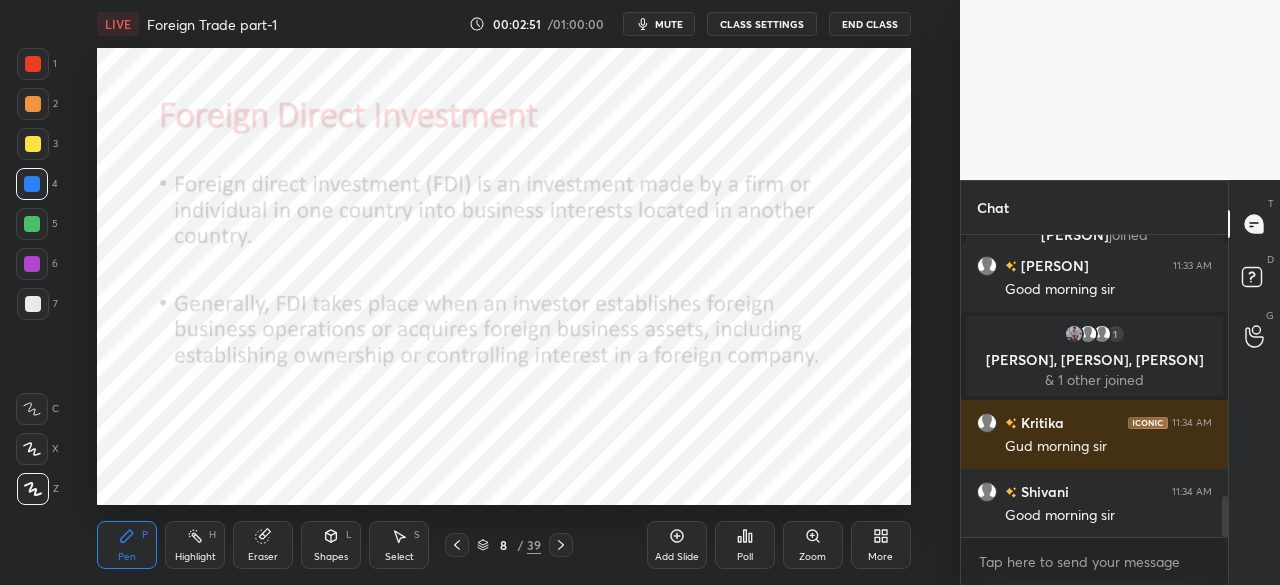 drag, startPoint x: 32, startPoint y: 61, endPoint x: 52, endPoint y: 84, distance: 30.479502 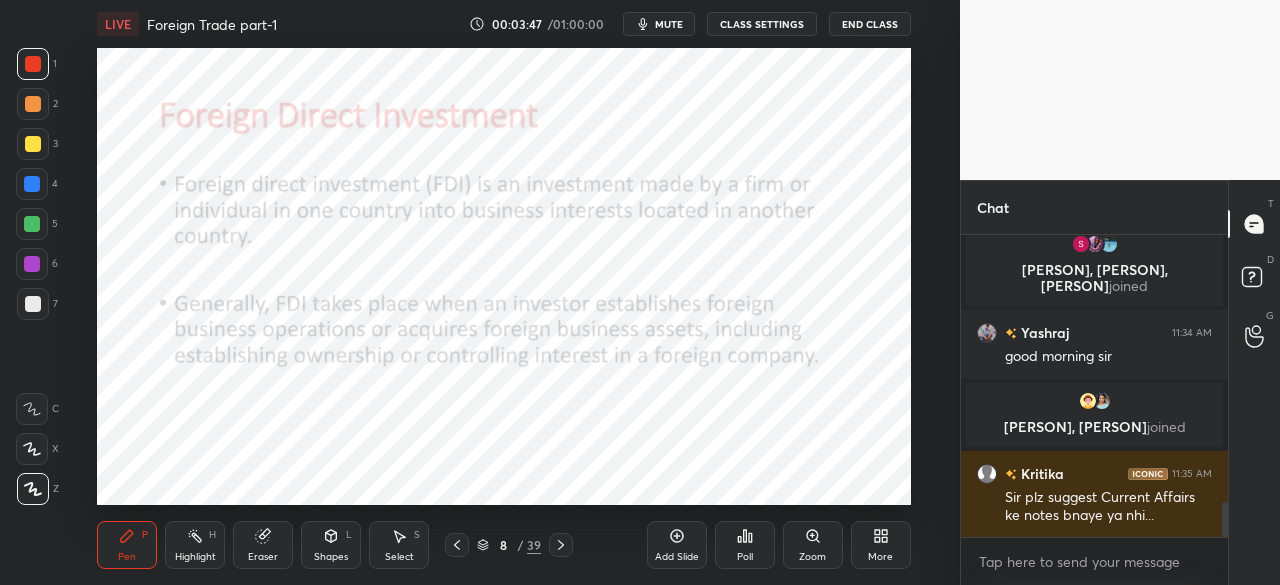 scroll, scrollTop: 2358, scrollLeft: 0, axis: vertical 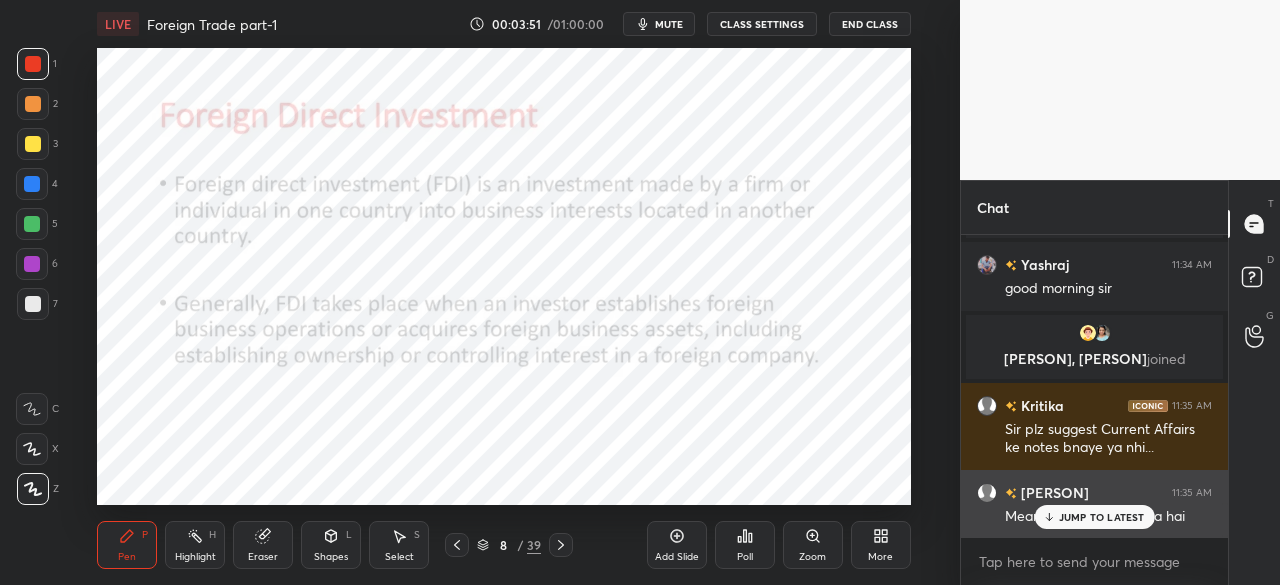 drag, startPoint x: 1061, startPoint y: 513, endPoint x: 1043, endPoint y: 515, distance: 18.110771 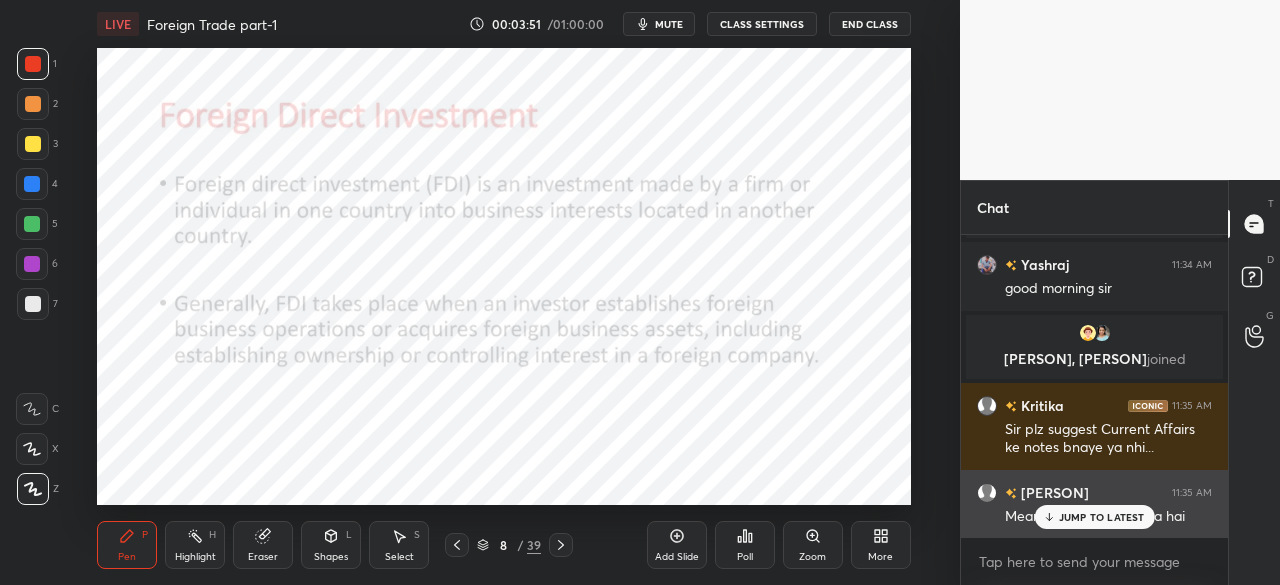 click on "JUMP TO LATEST" at bounding box center (1094, 517) 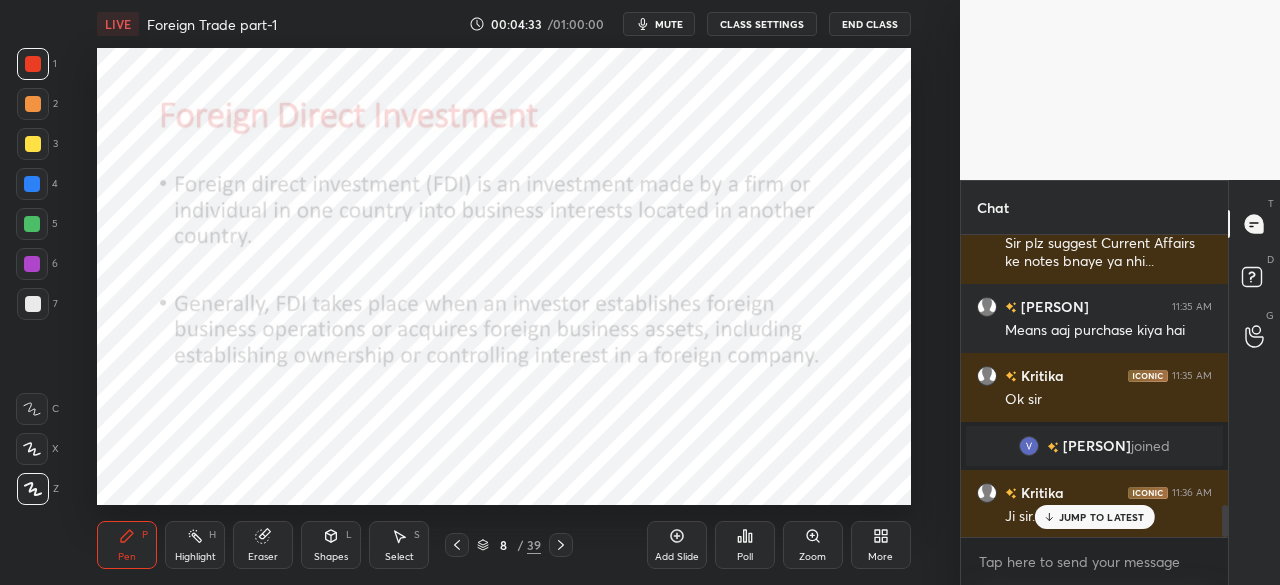 scroll, scrollTop: 2532, scrollLeft: 0, axis: vertical 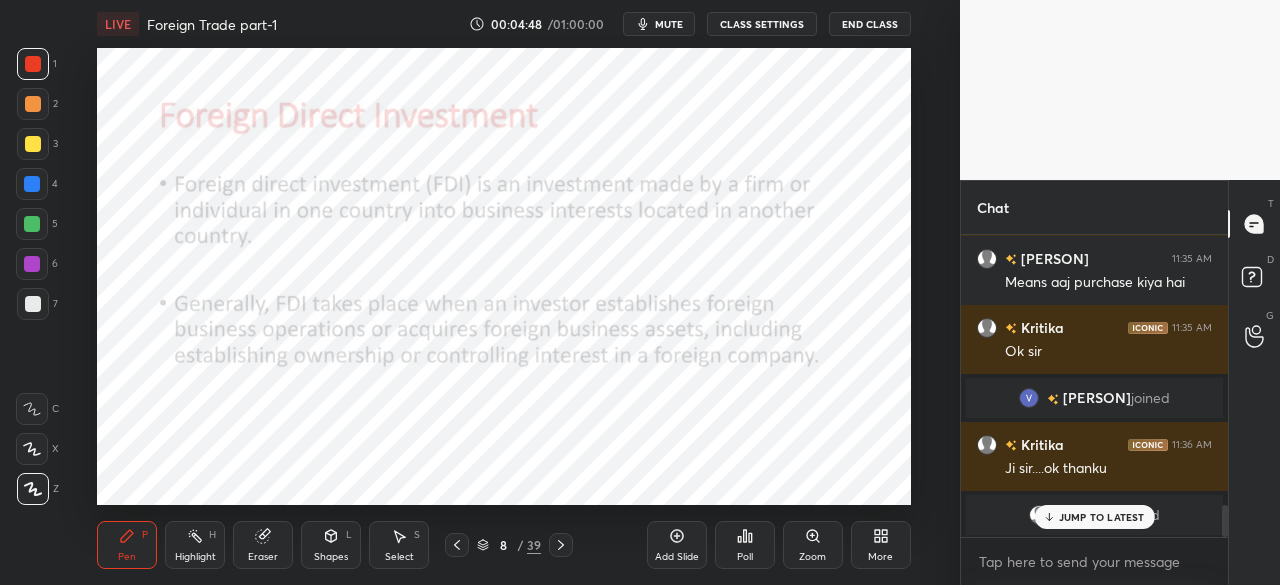 click 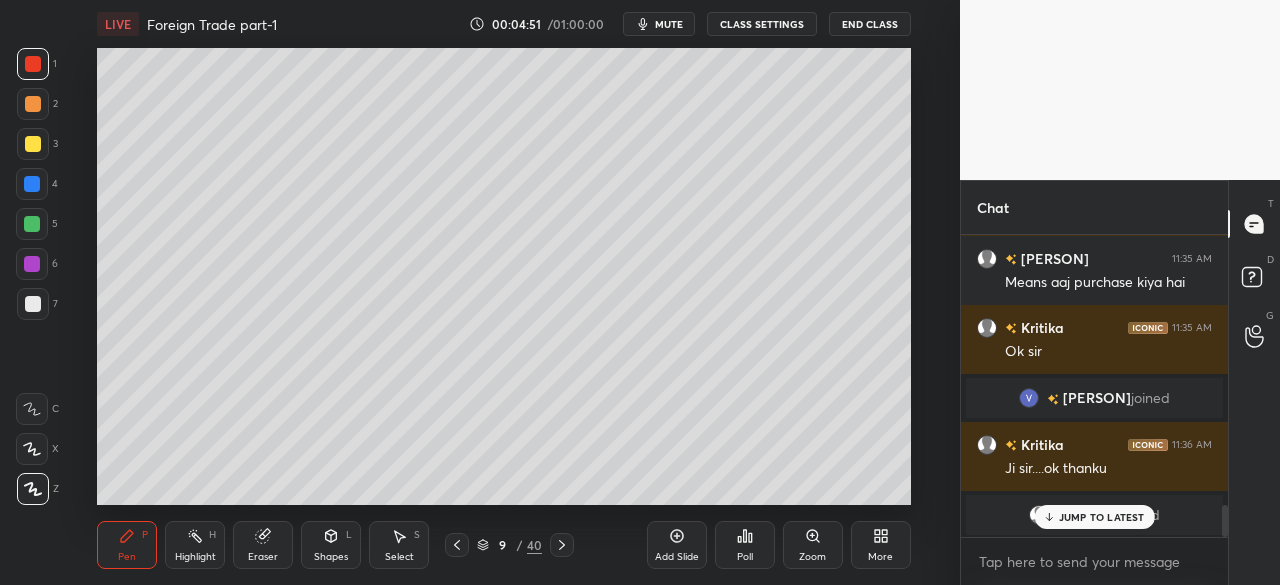 drag, startPoint x: 29, startPoint y: 63, endPoint x: 38, endPoint y: 54, distance: 12.727922 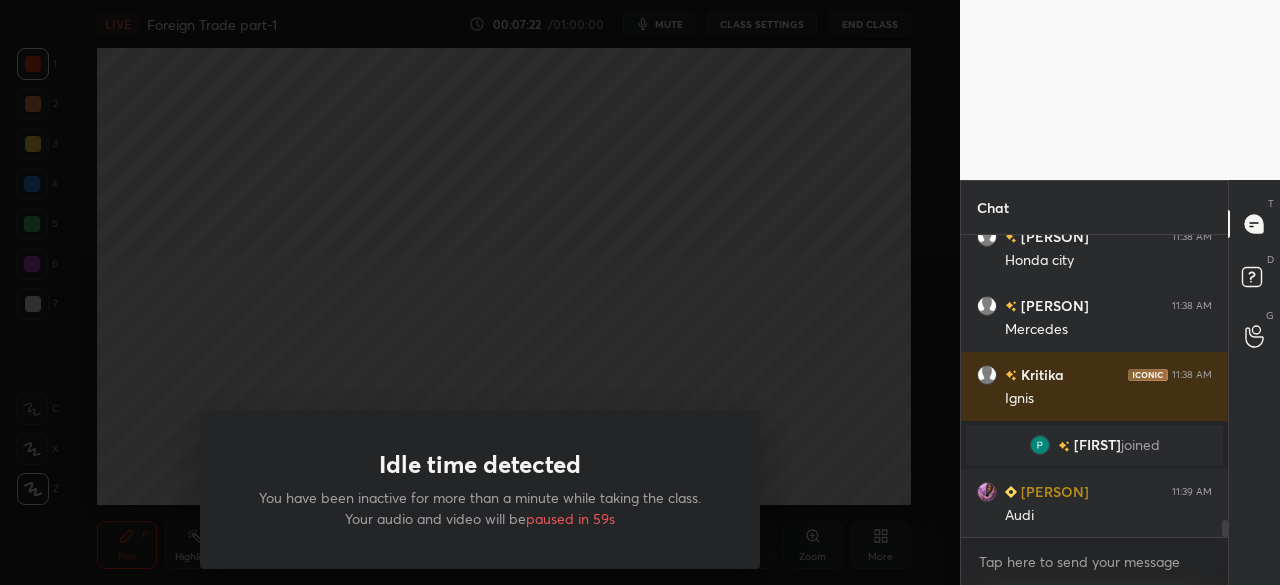 scroll, scrollTop: 4928, scrollLeft: 0, axis: vertical 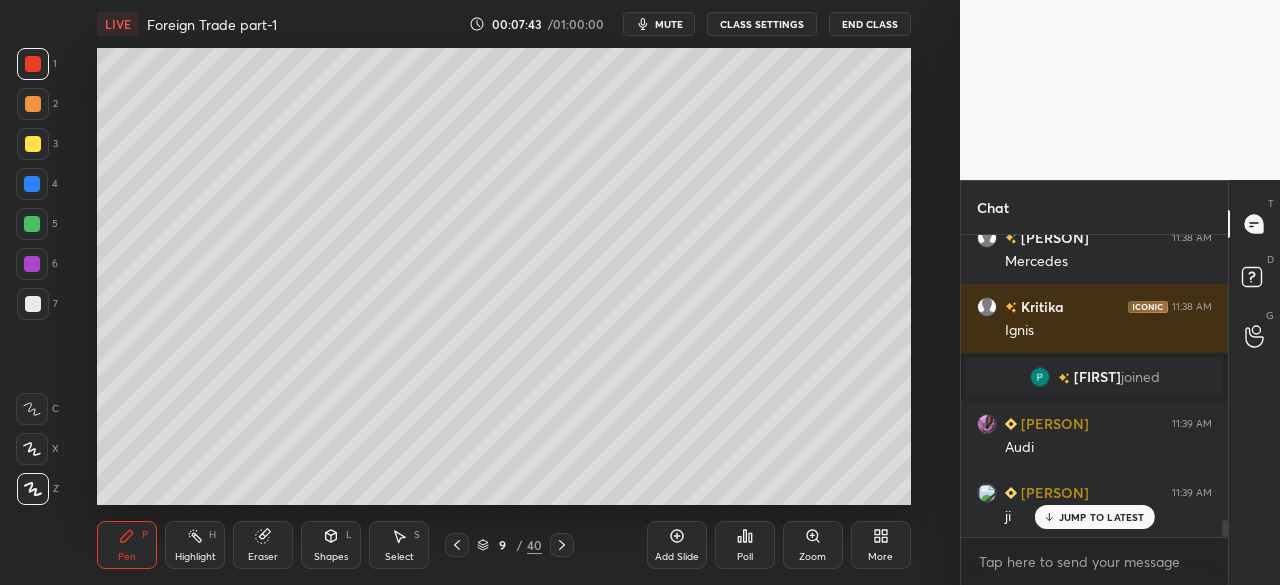 click on "Add Slide" at bounding box center (677, 545) 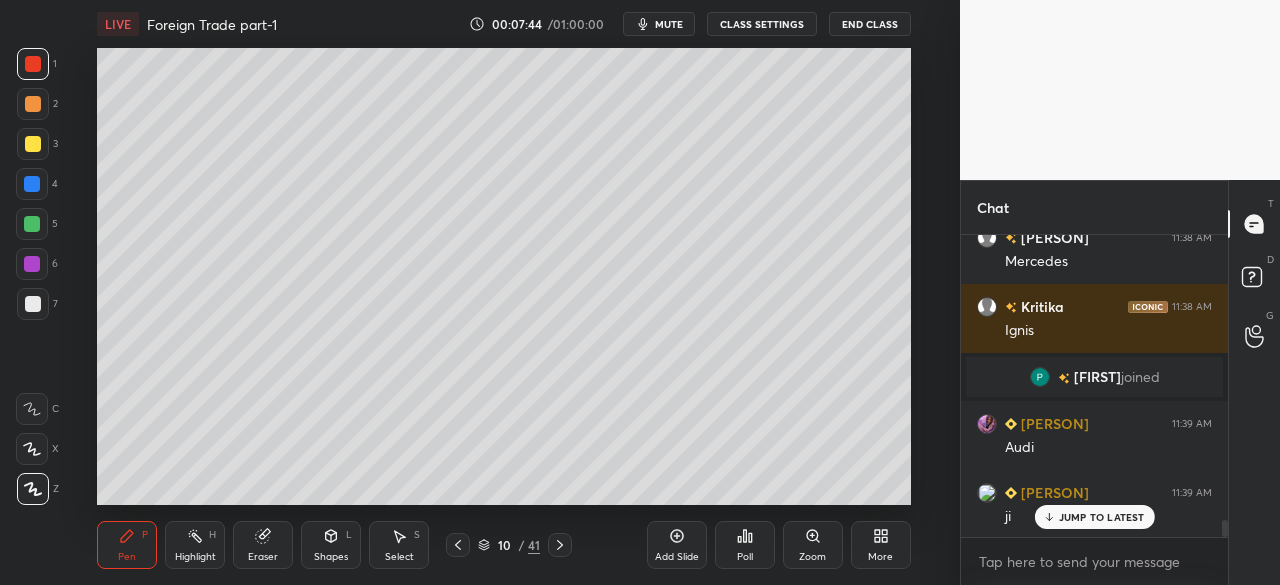 click at bounding box center (33, 144) 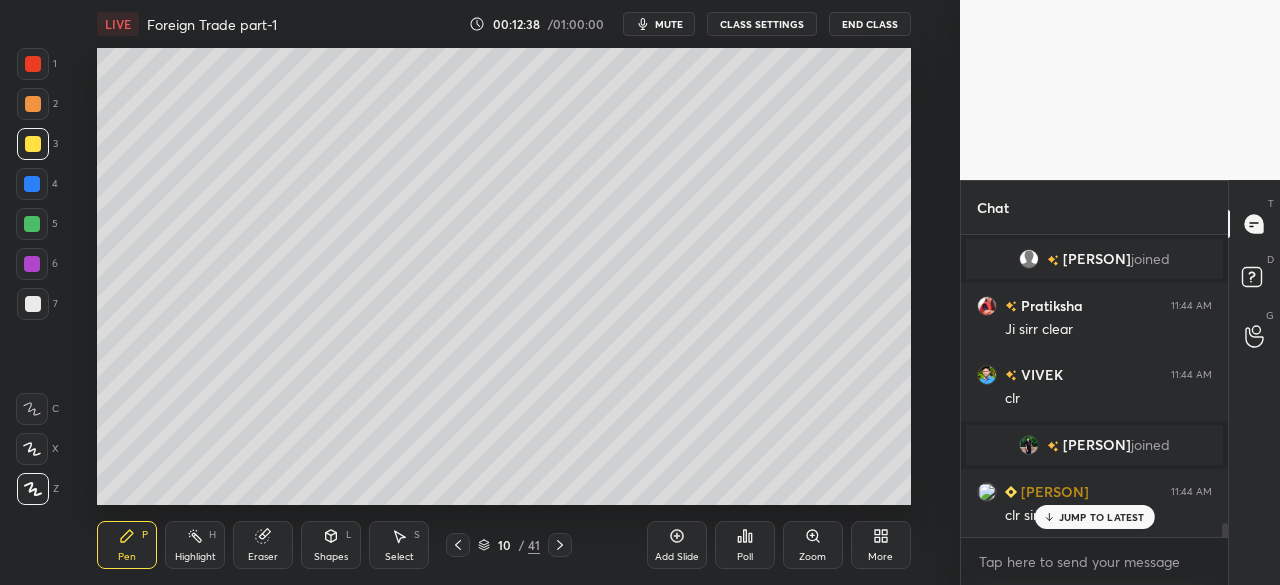 scroll, scrollTop: 6194, scrollLeft: 0, axis: vertical 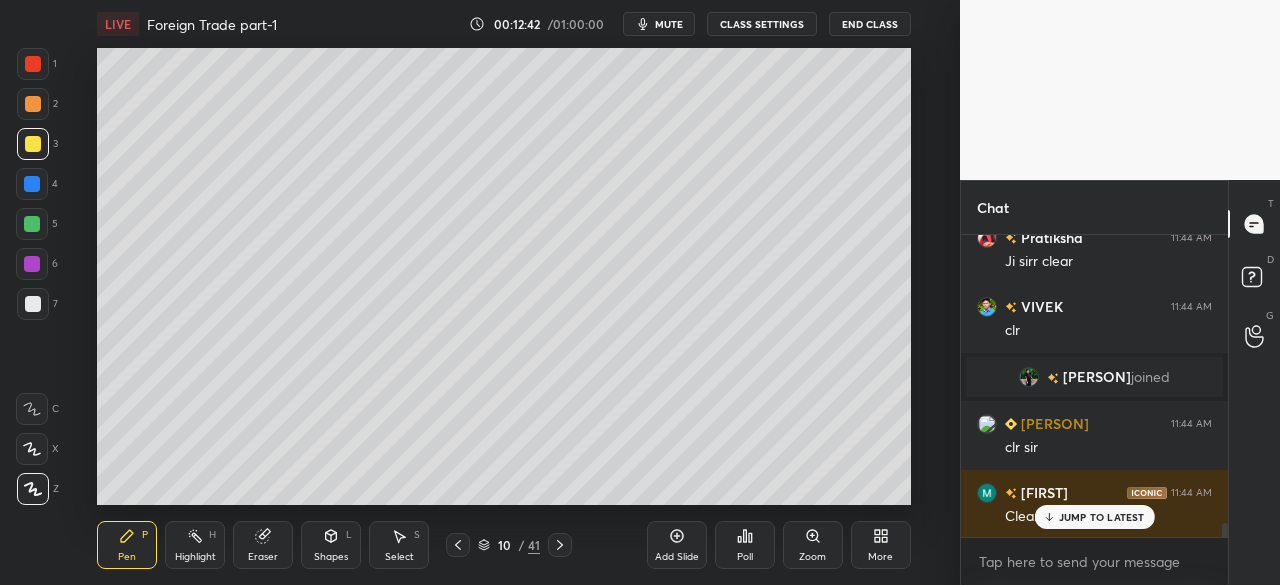 click 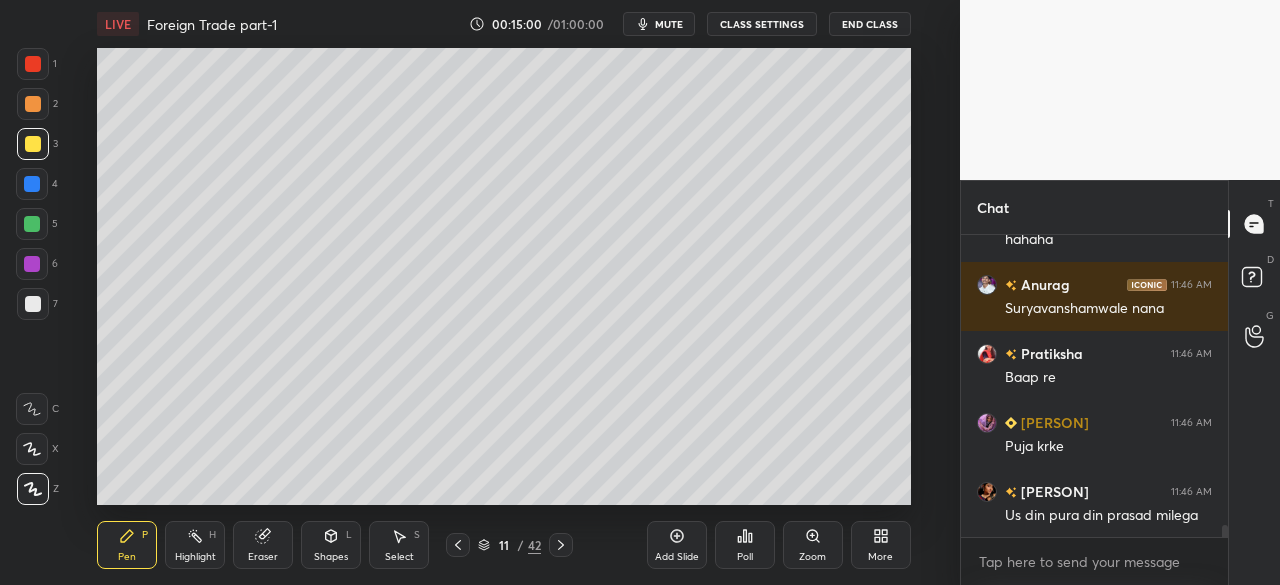 scroll, scrollTop: 7408, scrollLeft: 0, axis: vertical 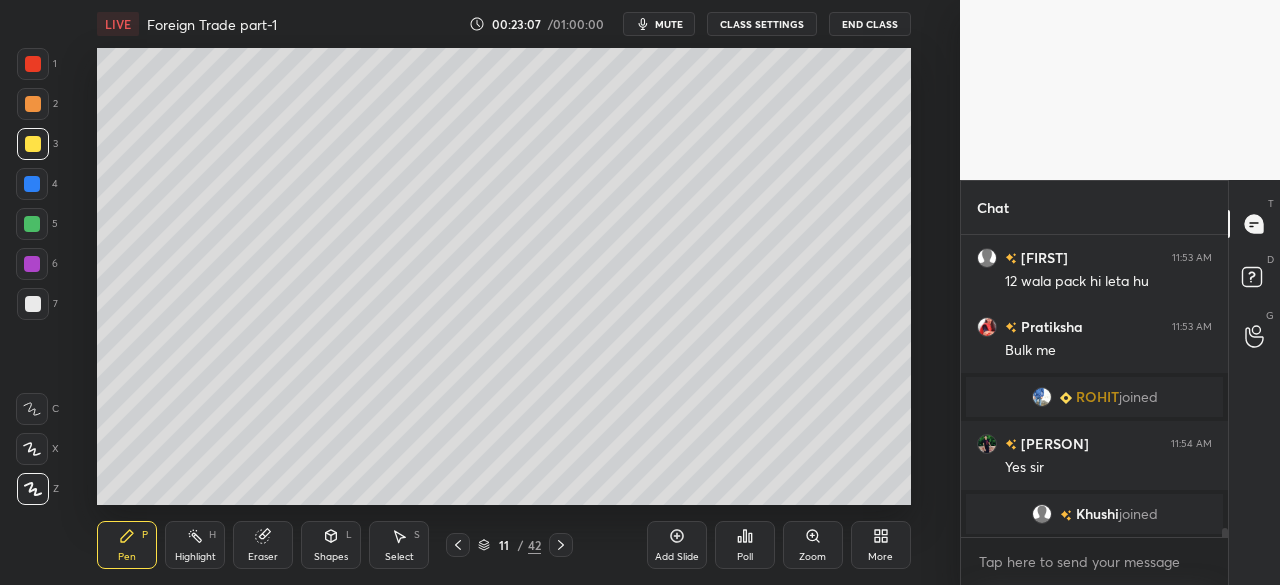 click 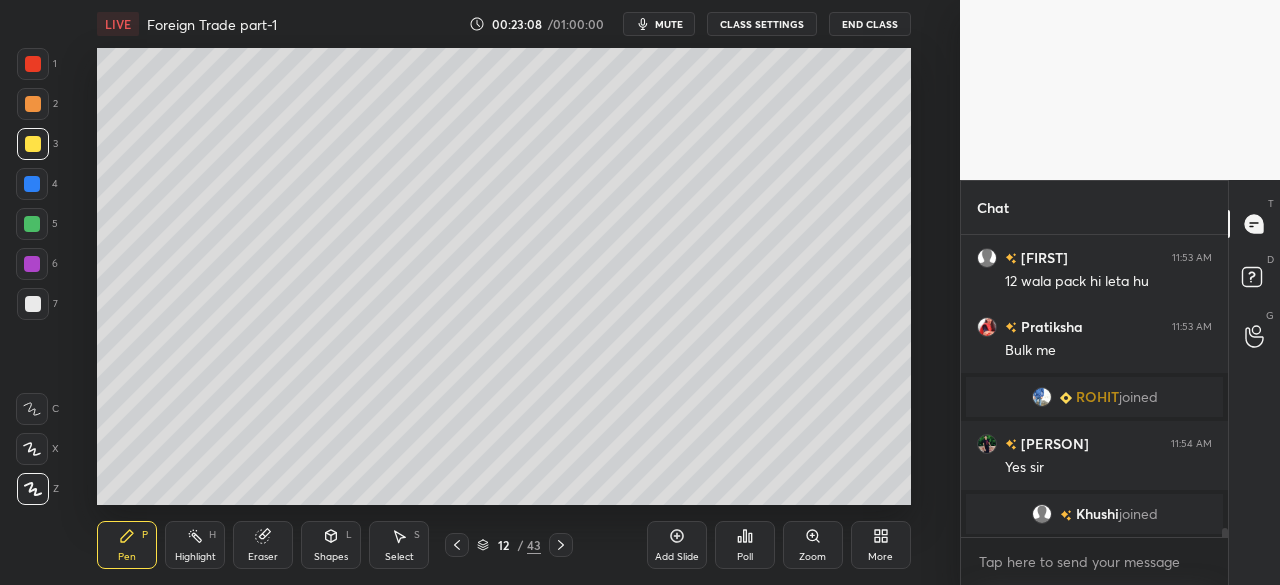 click at bounding box center [33, 144] 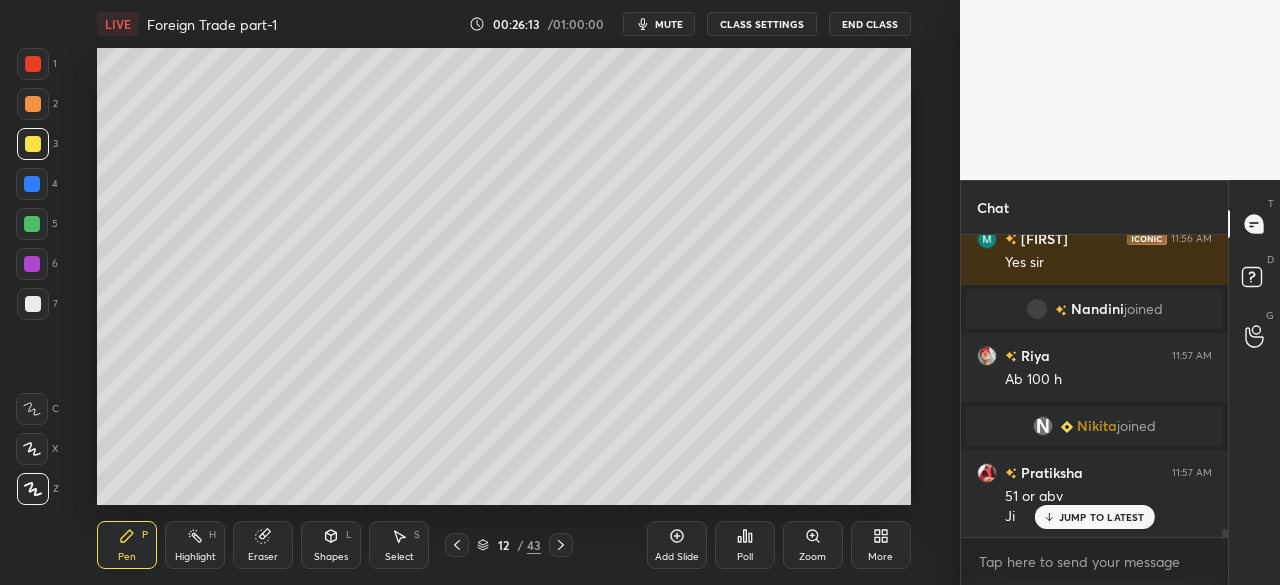 scroll, scrollTop: 10842, scrollLeft: 0, axis: vertical 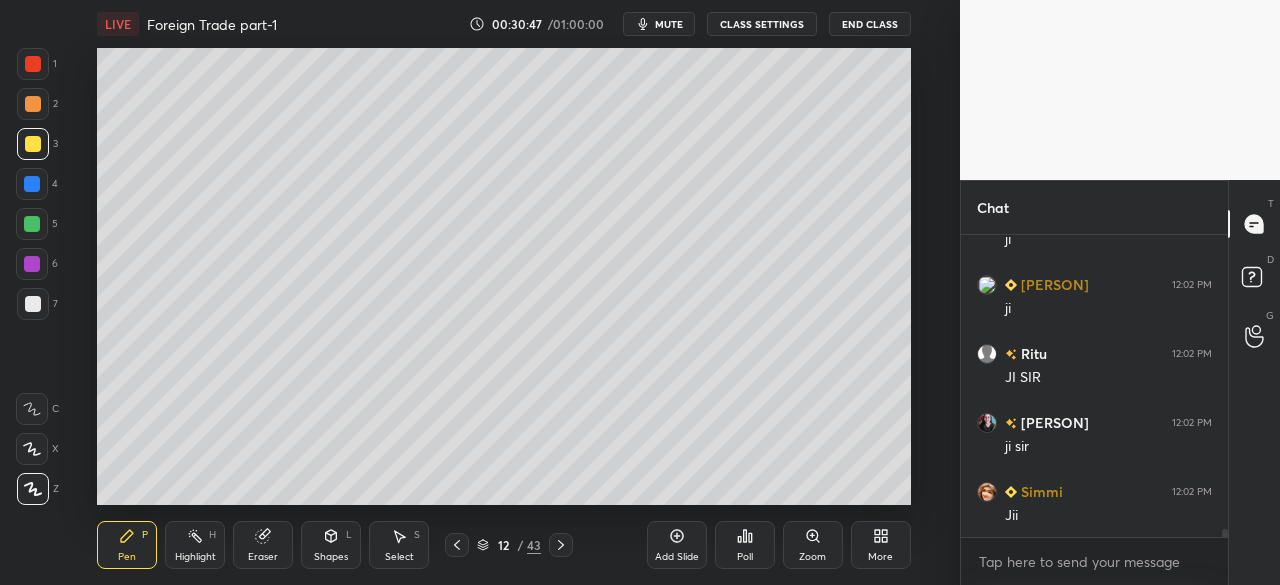 click on "Add Slide" at bounding box center (677, 545) 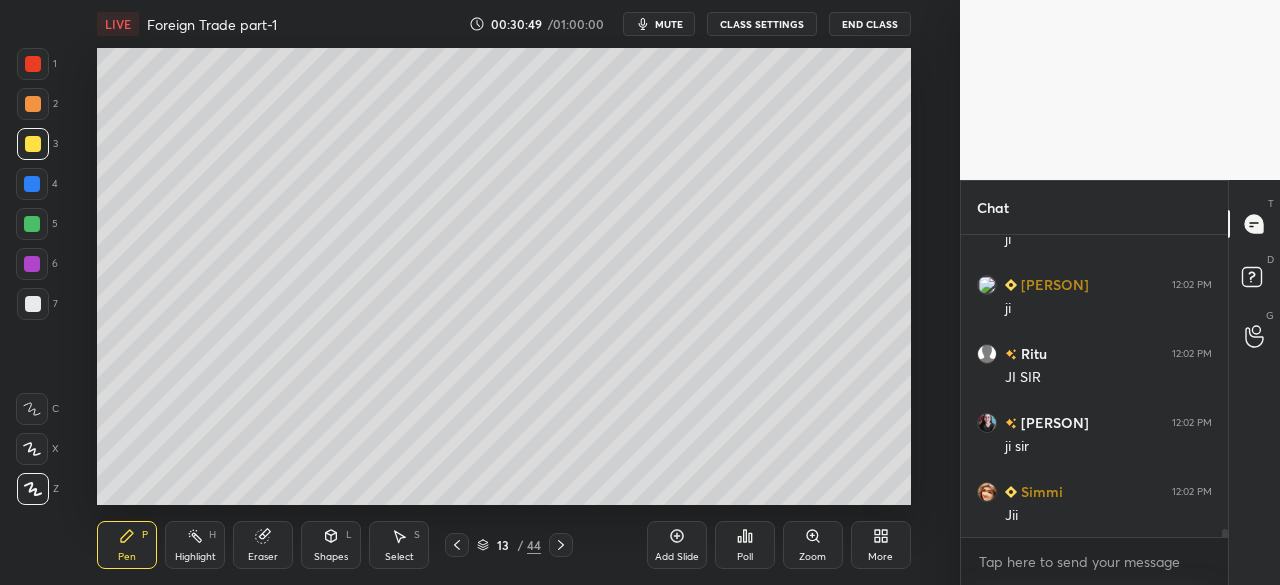 click at bounding box center (33, 144) 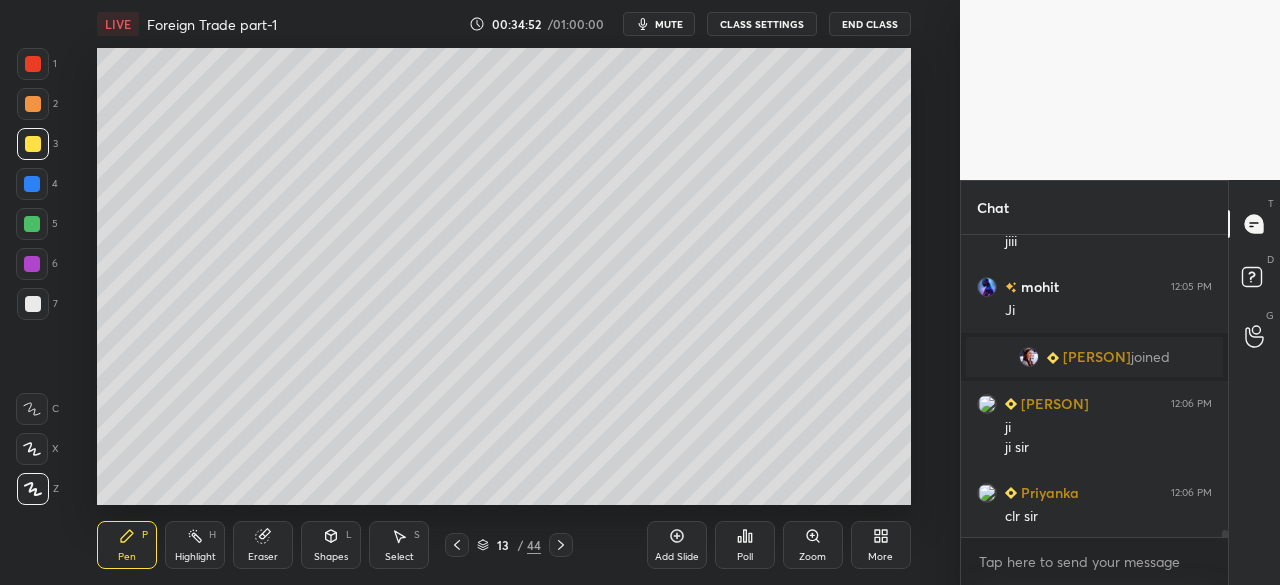 scroll, scrollTop: 12578, scrollLeft: 0, axis: vertical 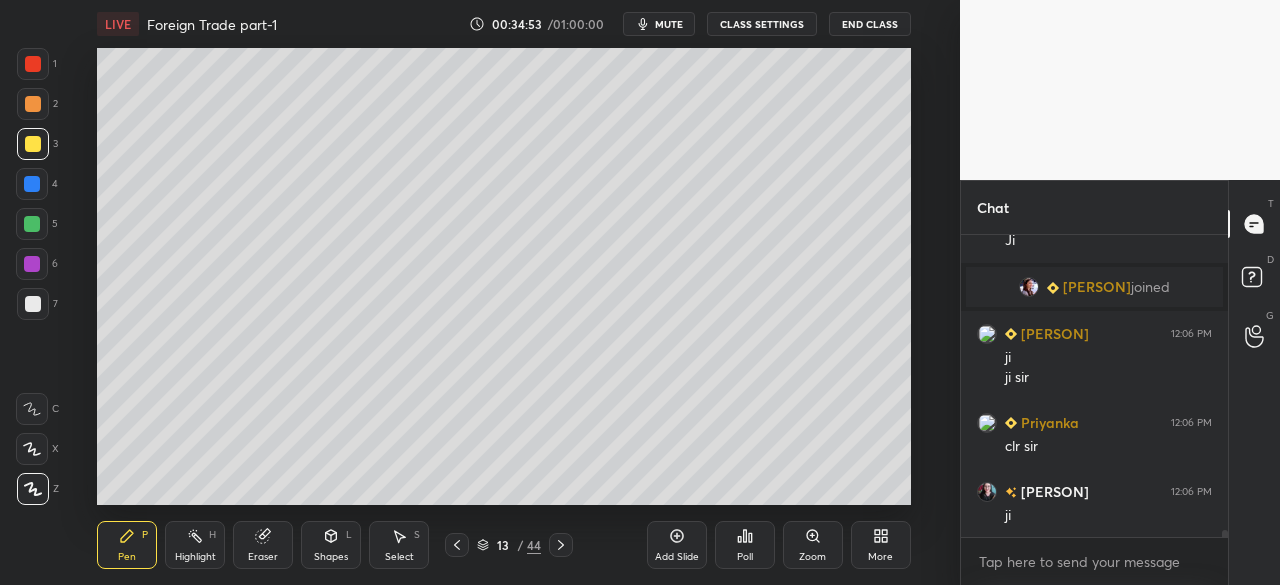 click 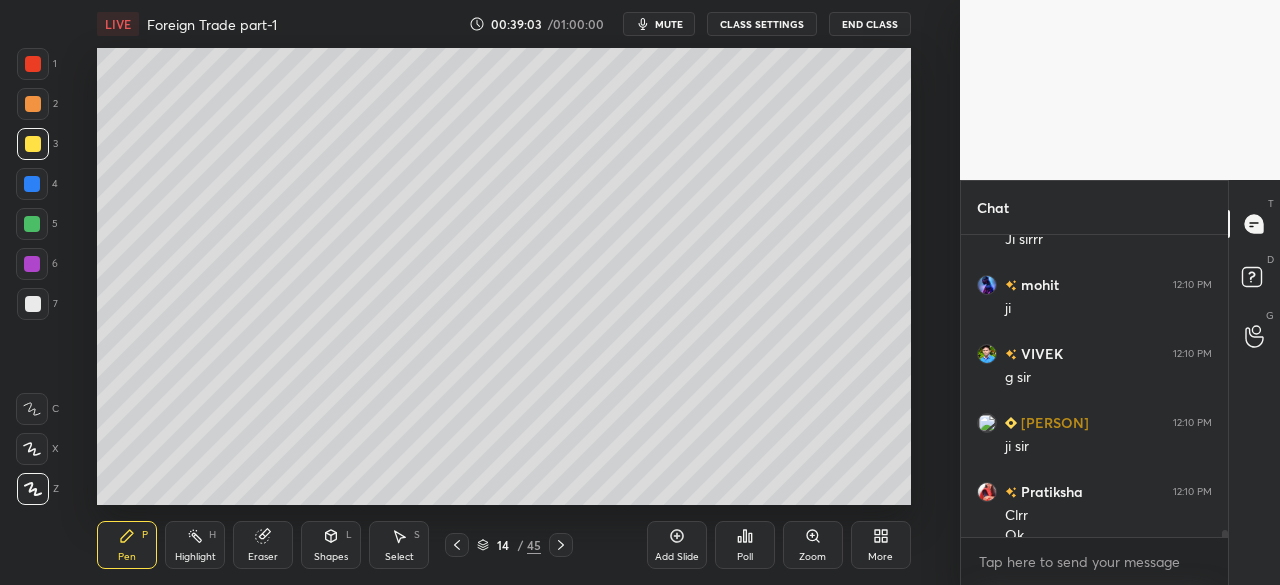 scroll, scrollTop: 12958, scrollLeft: 0, axis: vertical 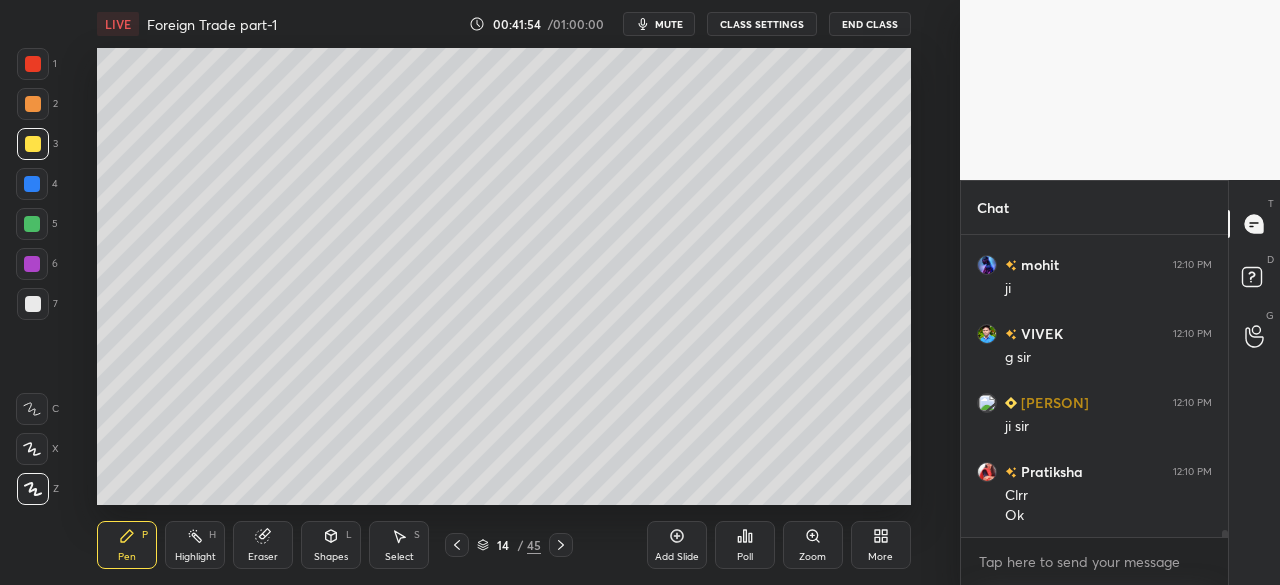 click 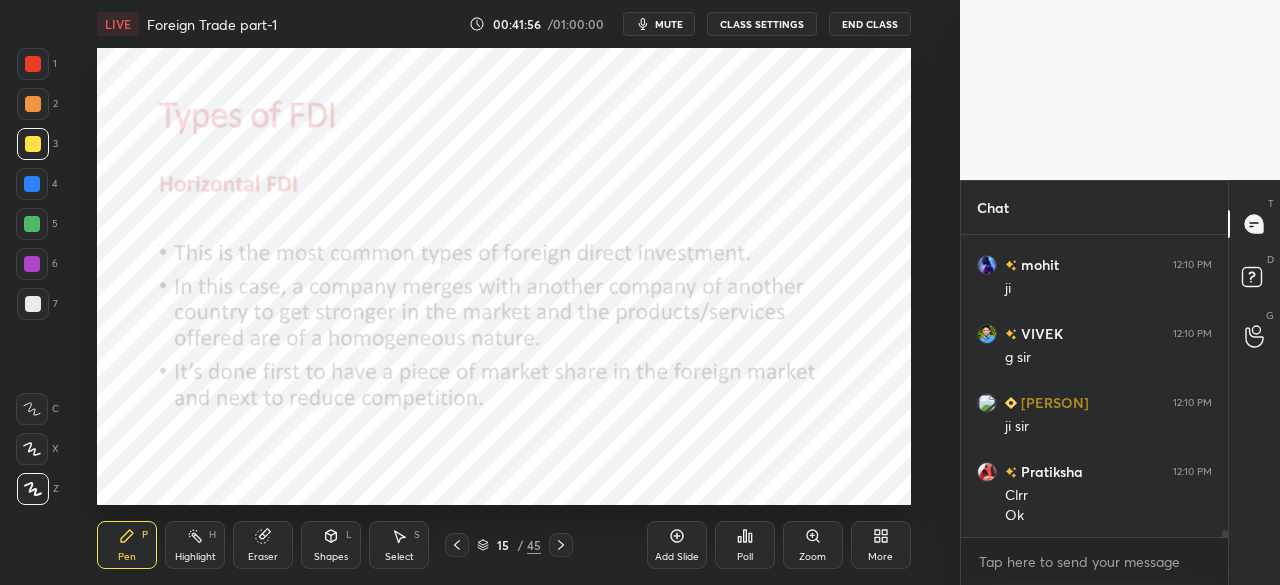 click 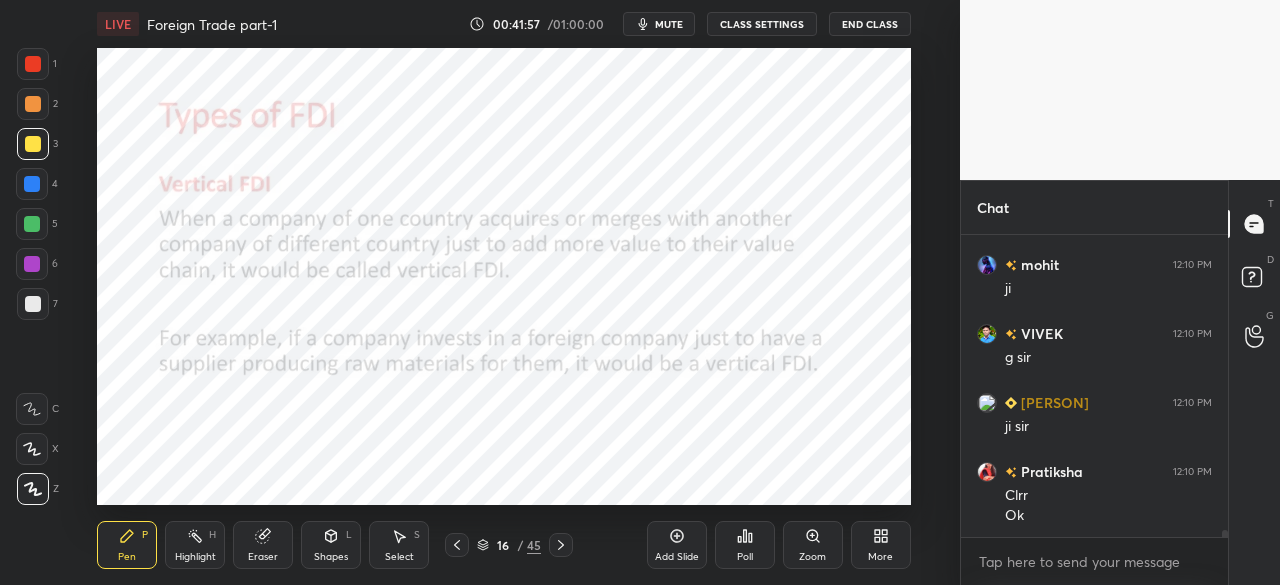 click 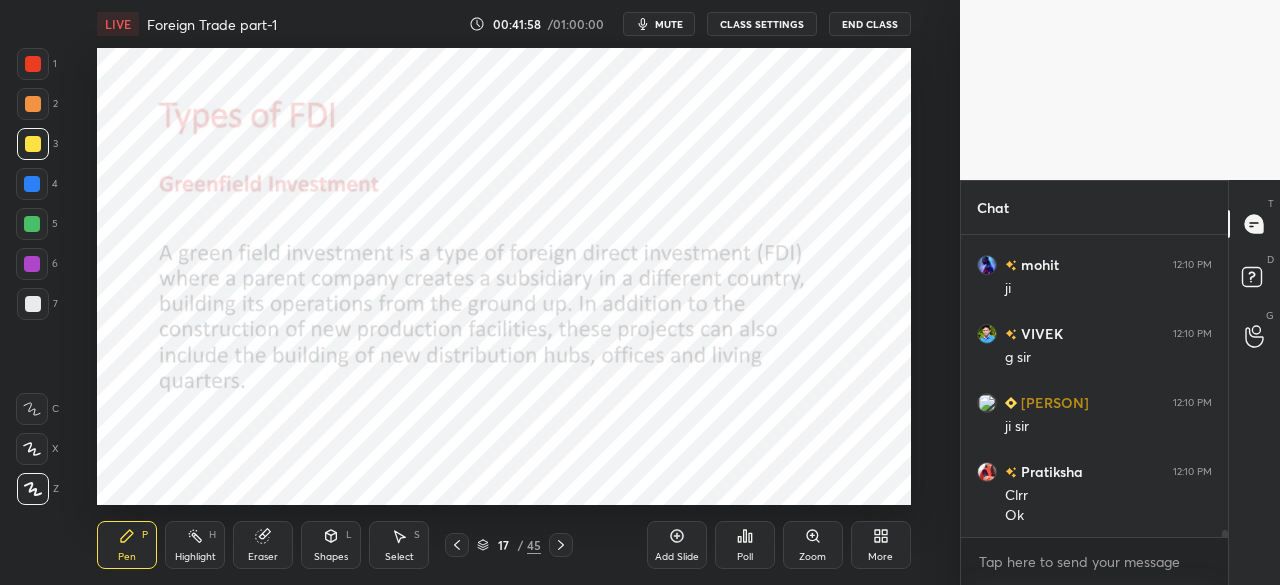 click 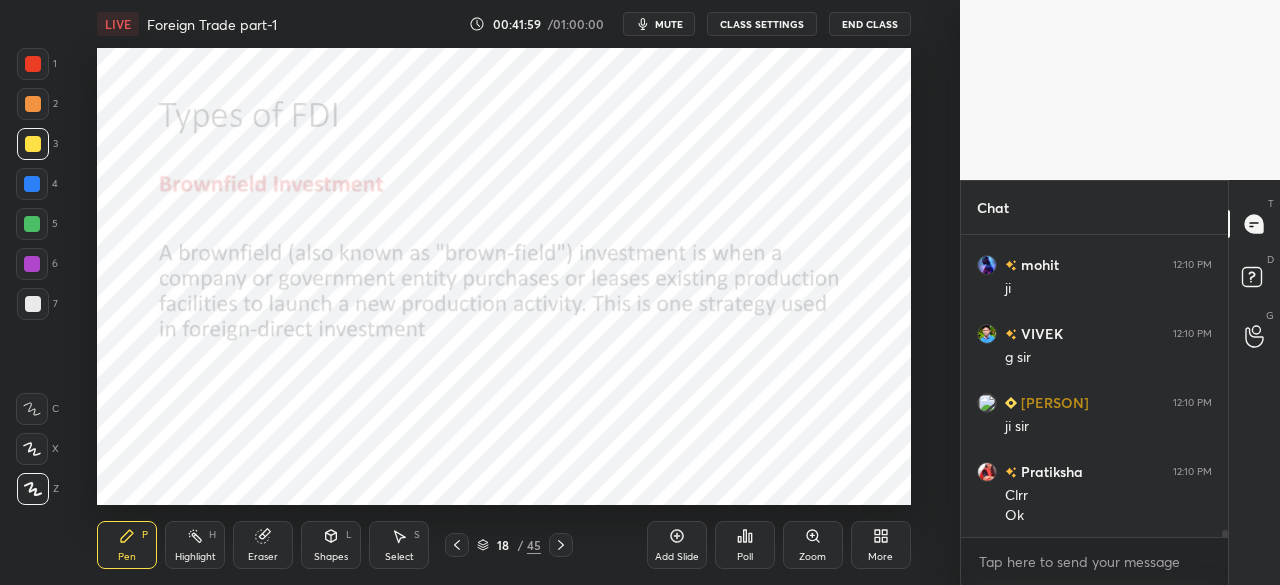 click 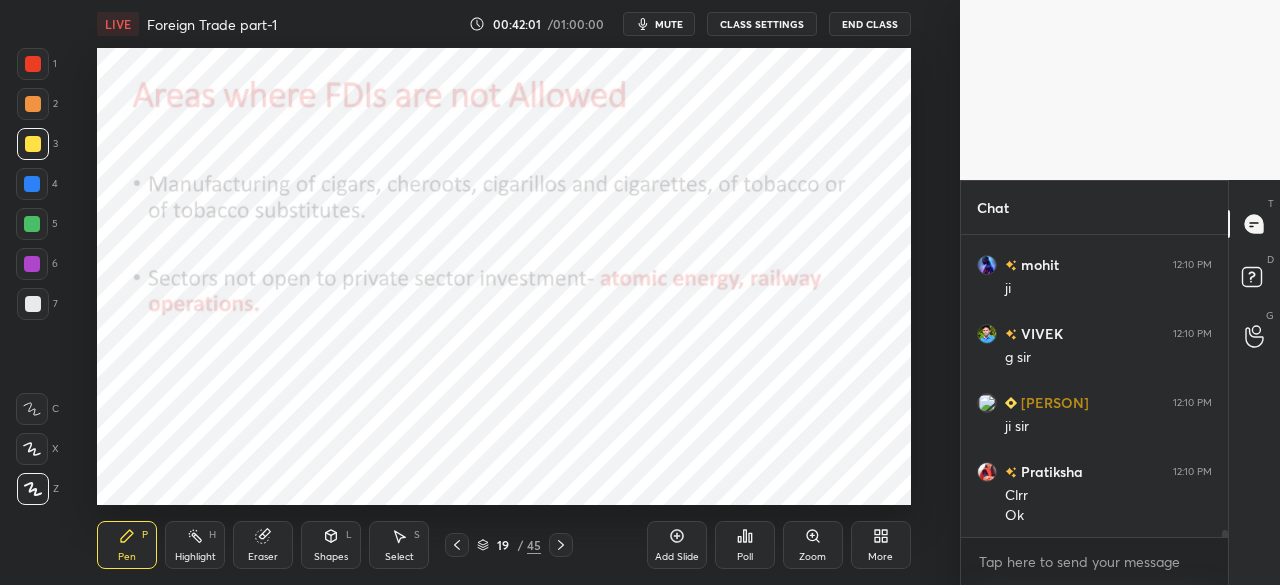 click on "Add Slide" at bounding box center (677, 545) 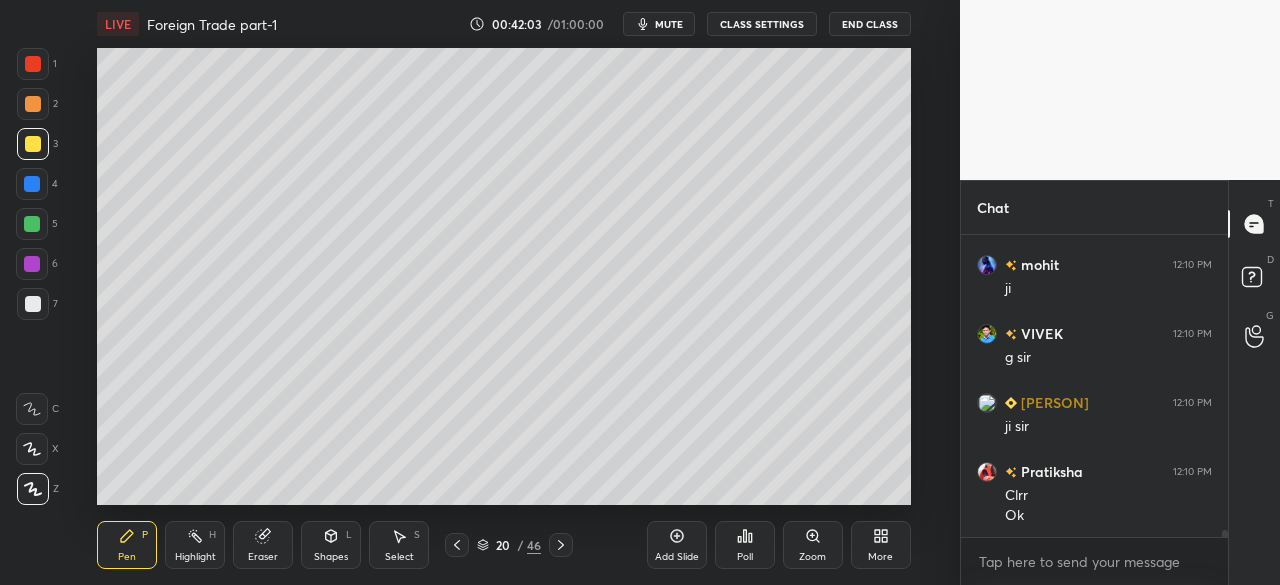 click at bounding box center (33, 64) 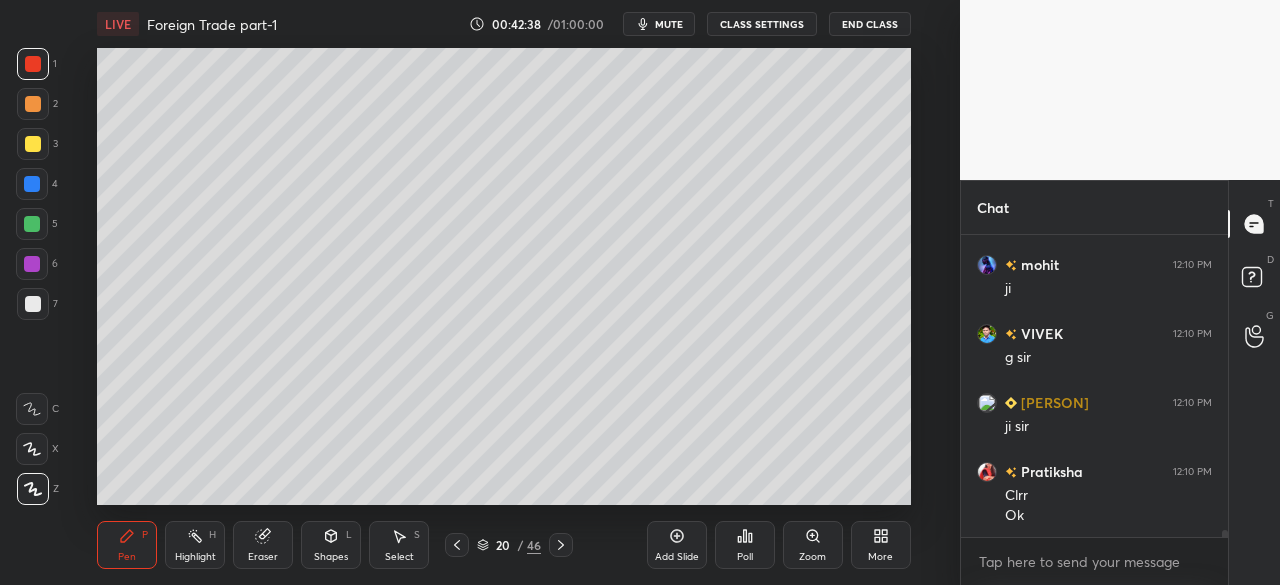 click on "Shapes L" at bounding box center (331, 545) 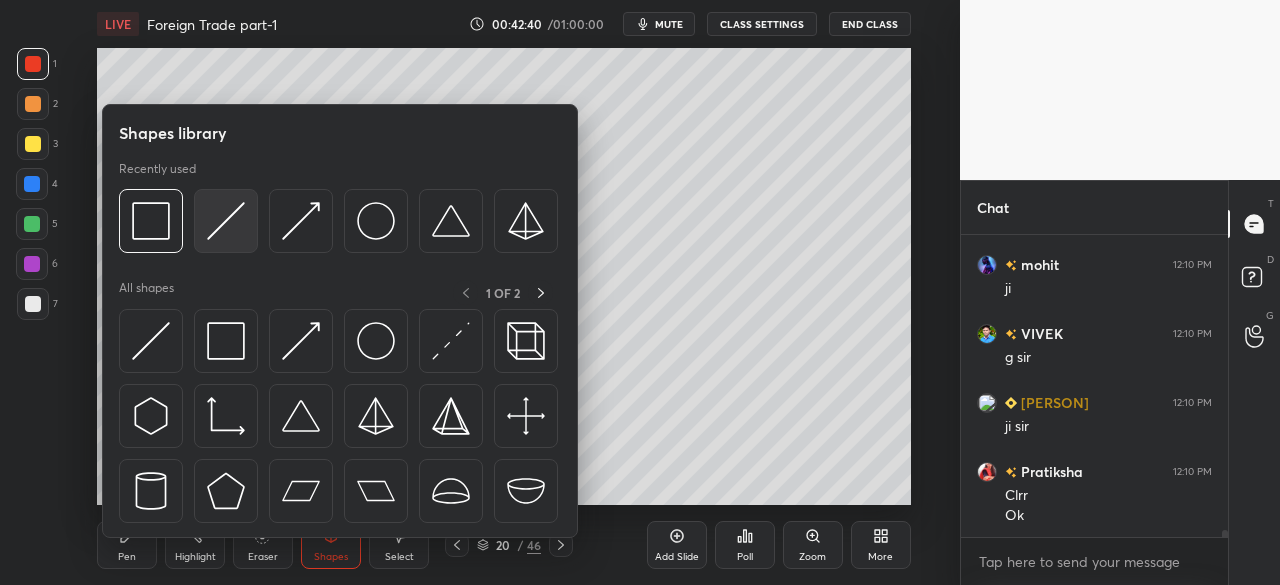 click at bounding box center [226, 221] 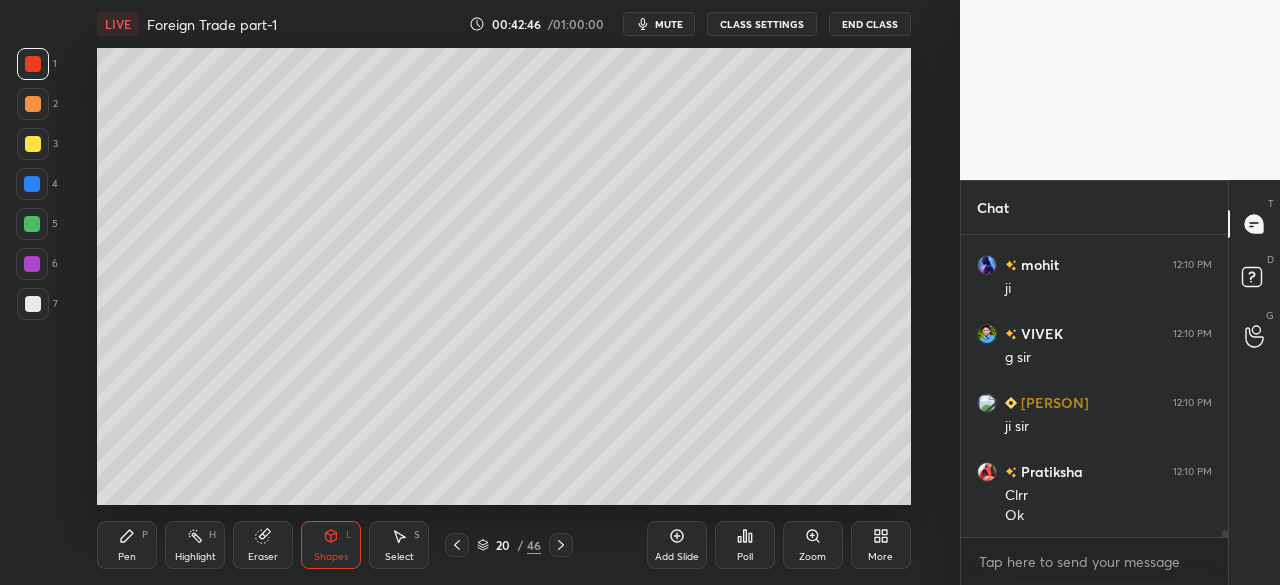 click at bounding box center (33, 144) 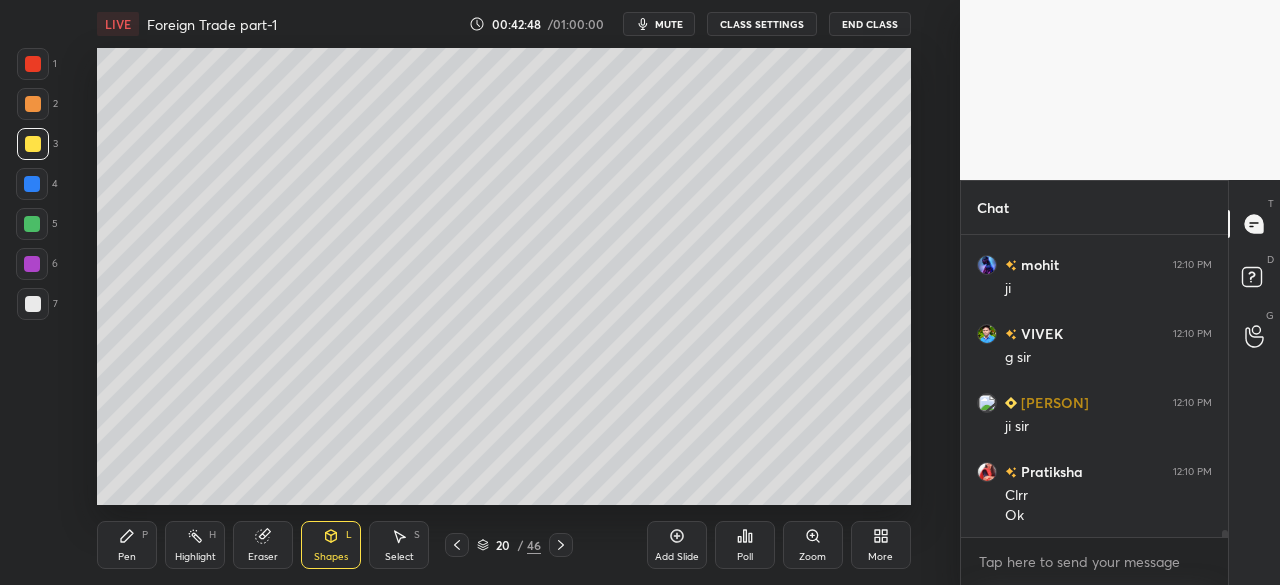 click on "Pen" at bounding box center (127, 557) 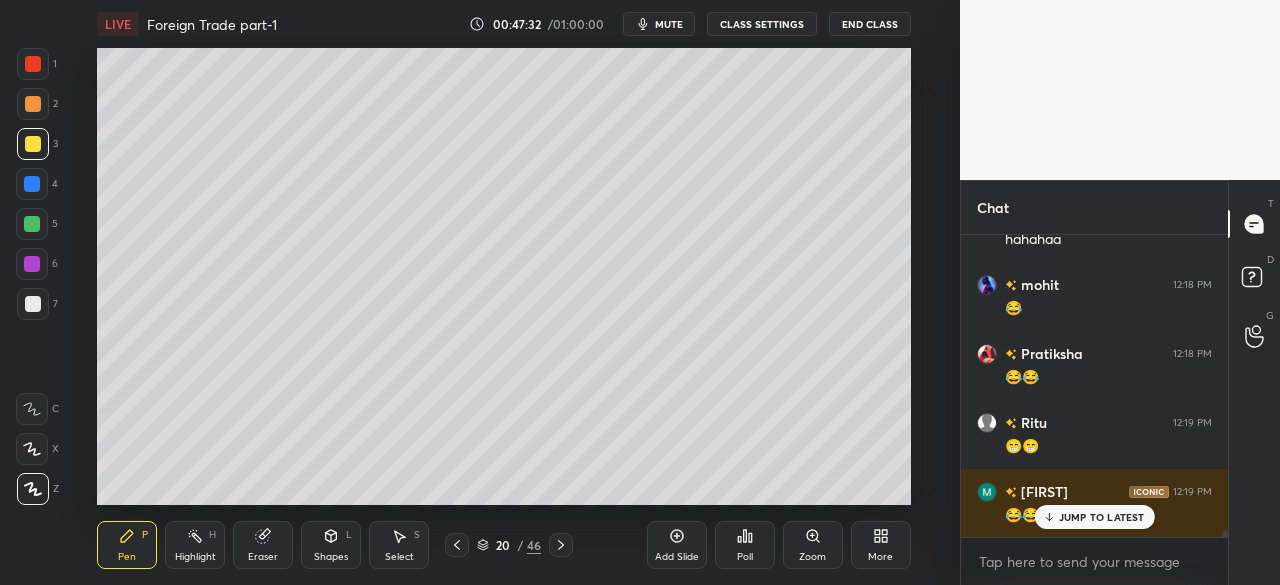 scroll, scrollTop: 14336, scrollLeft: 0, axis: vertical 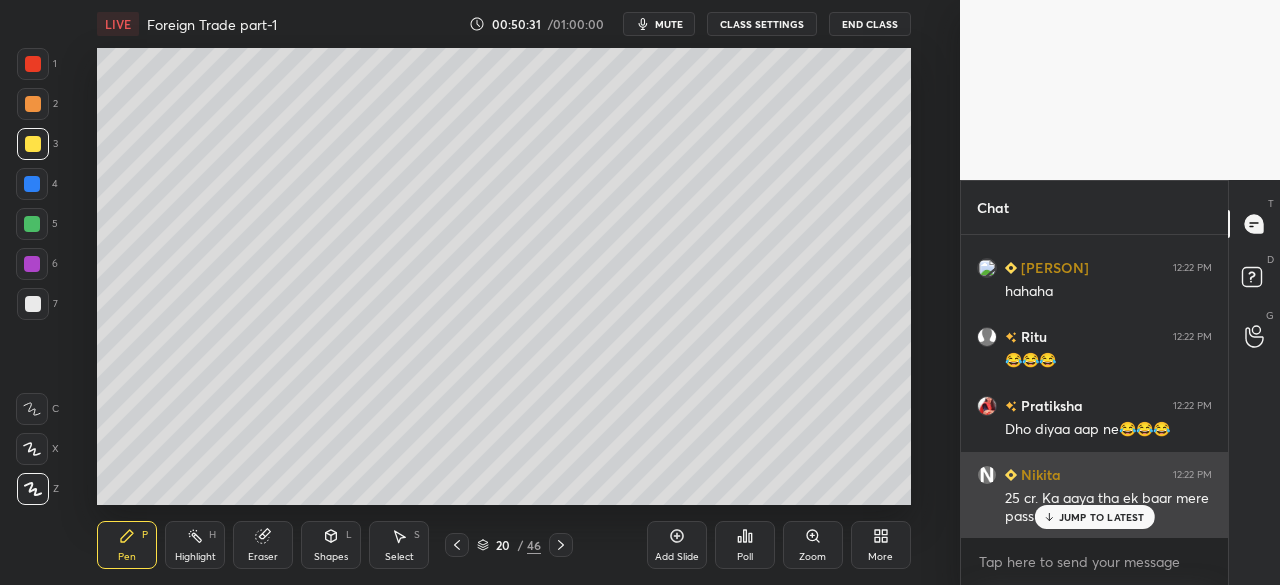 click on "JUMP TO LATEST" at bounding box center [1102, 517] 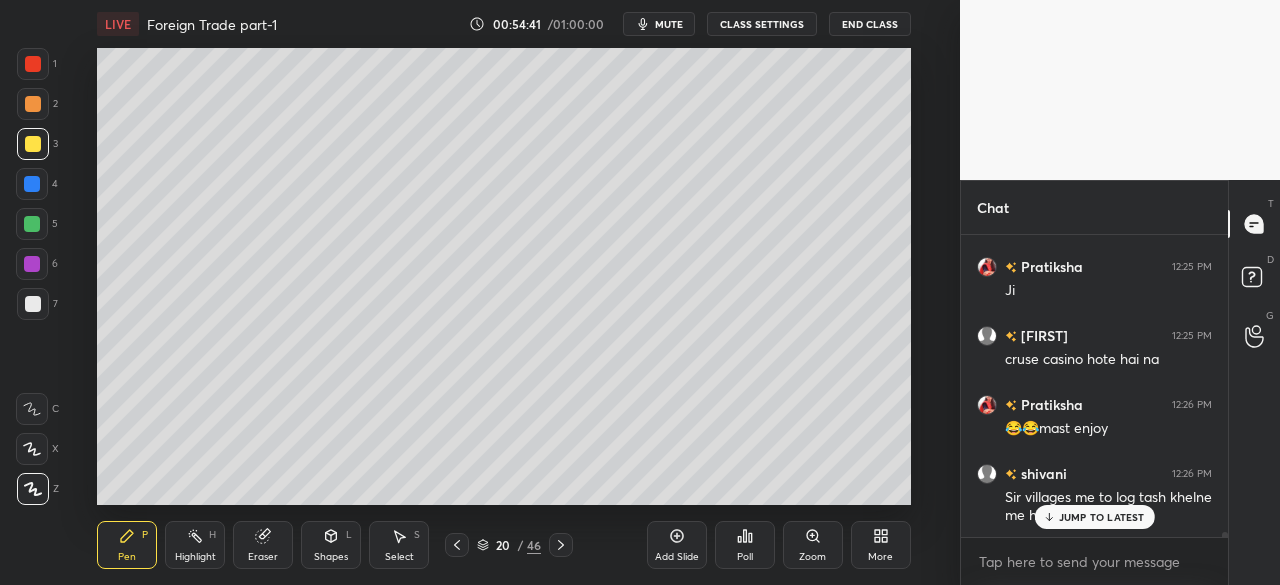 scroll, scrollTop: 19510, scrollLeft: 0, axis: vertical 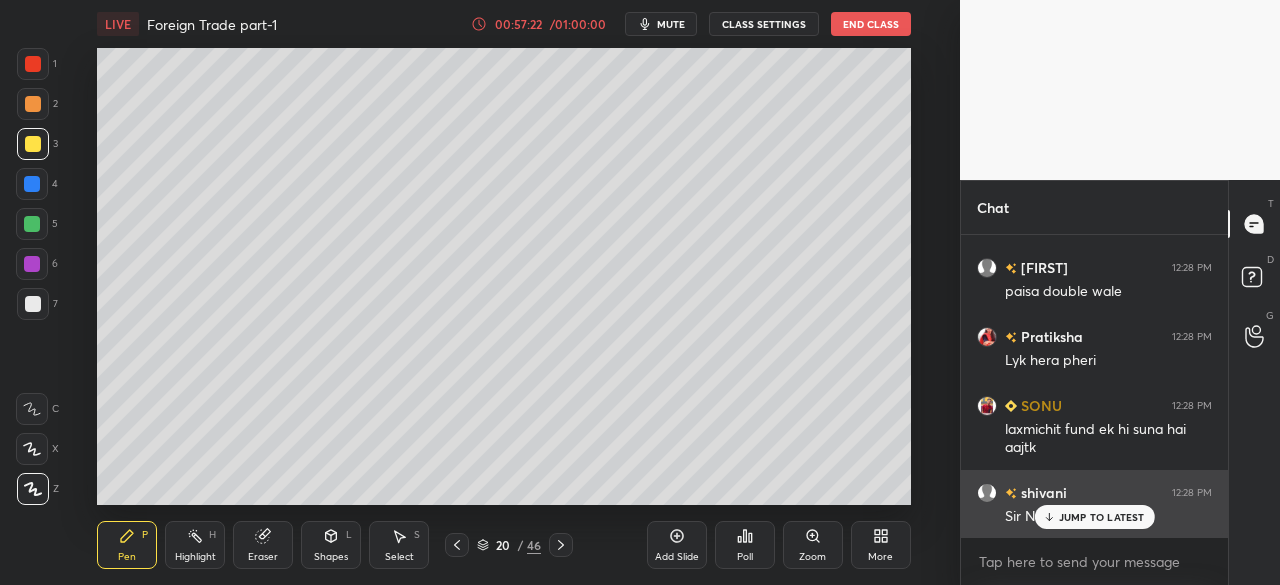 click on "JUMP TO LATEST" at bounding box center [1102, 517] 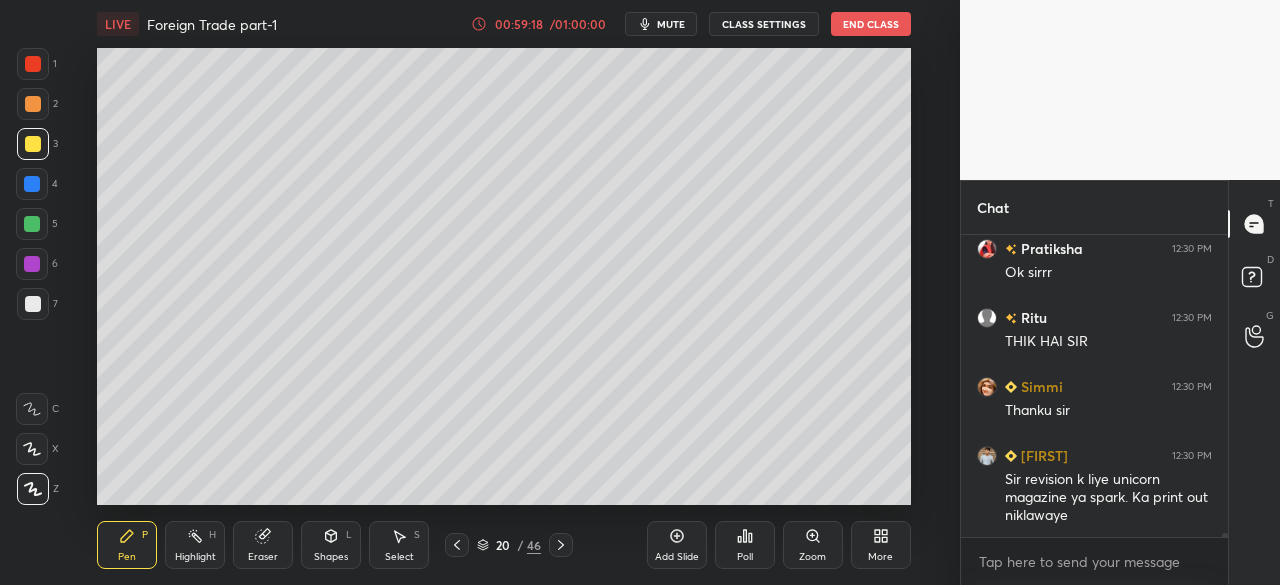 scroll, scrollTop: 21166, scrollLeft: 0, axis: vertical 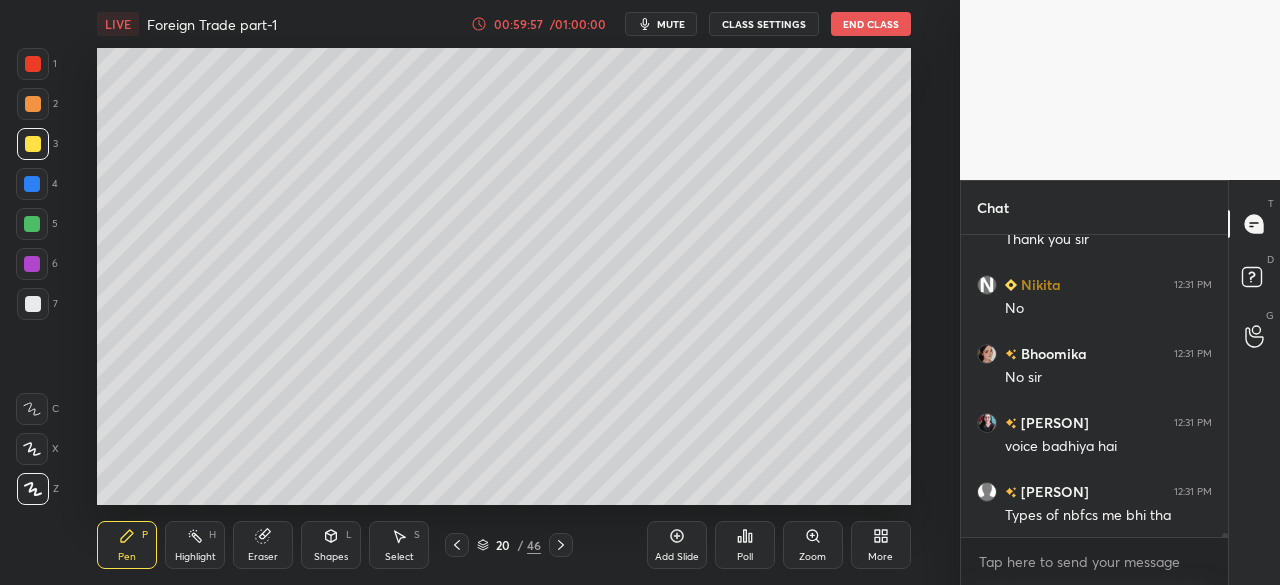 click on "End Class" at bounding box center (871, 24) 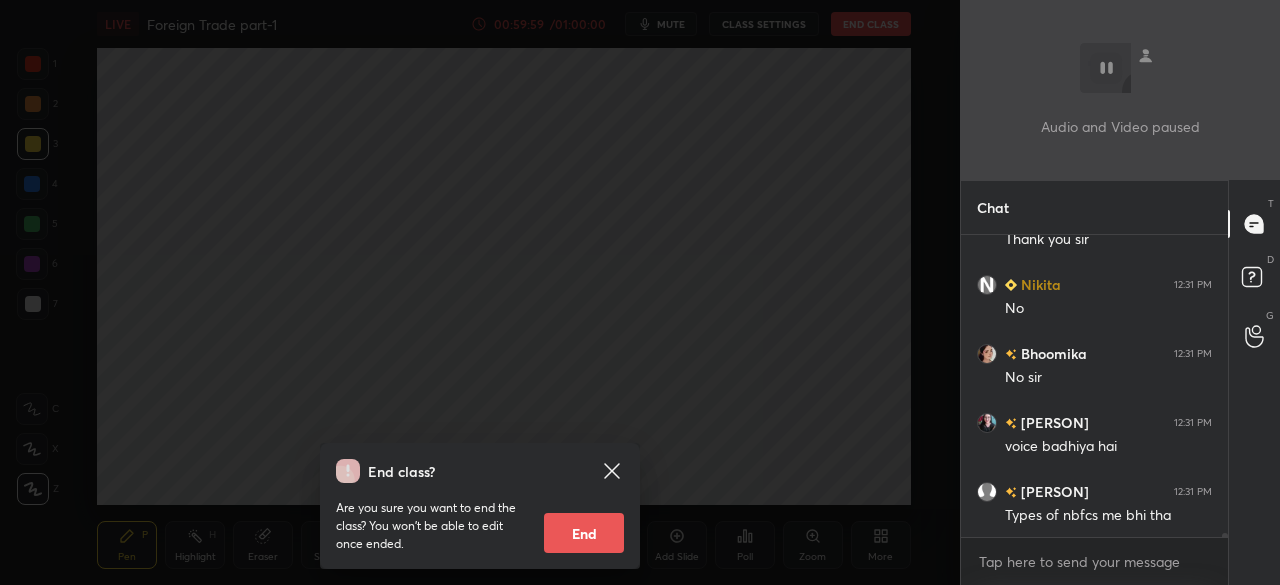 click on "End" at bounding box center (584, 533) 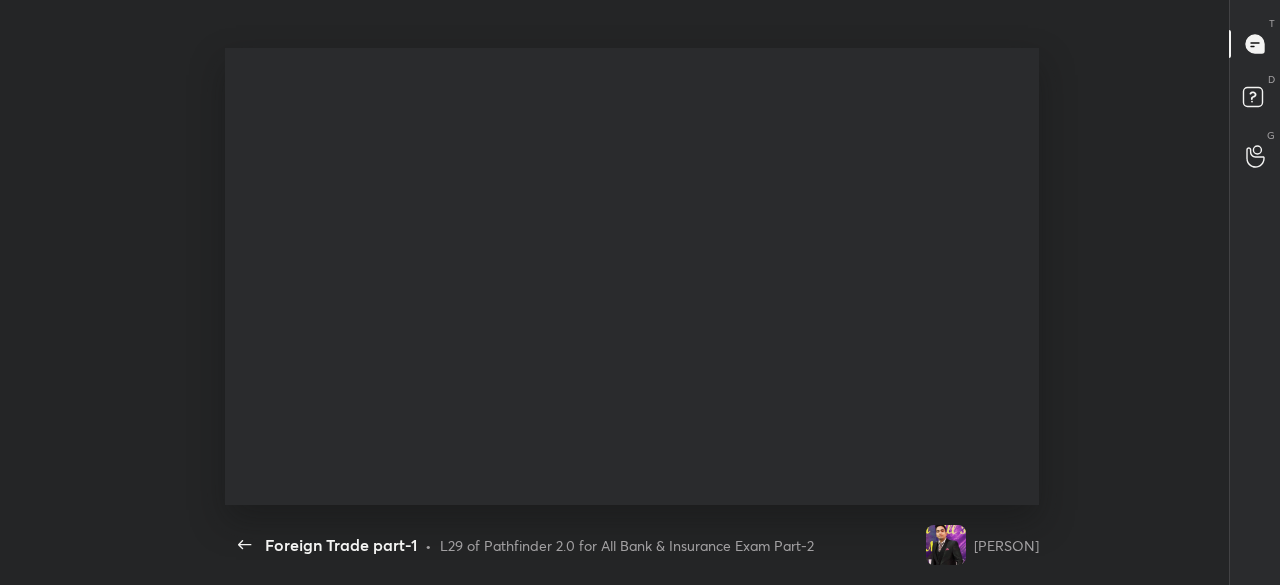 scroll, scrollTop: 99542, scrollLeft: 99055, axis: both 